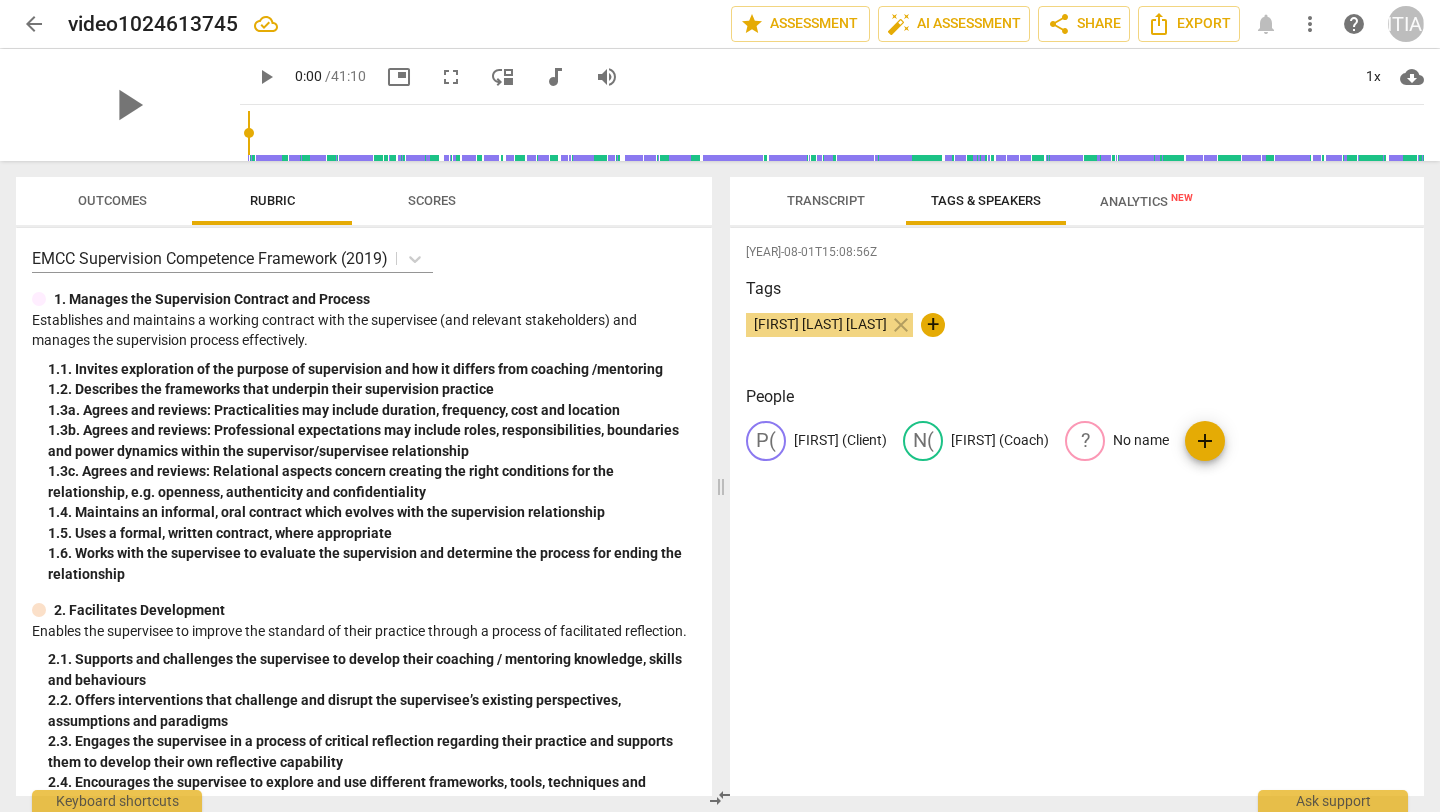 scroll, scrollTop: 0, scrollLeft: 0, axis: both 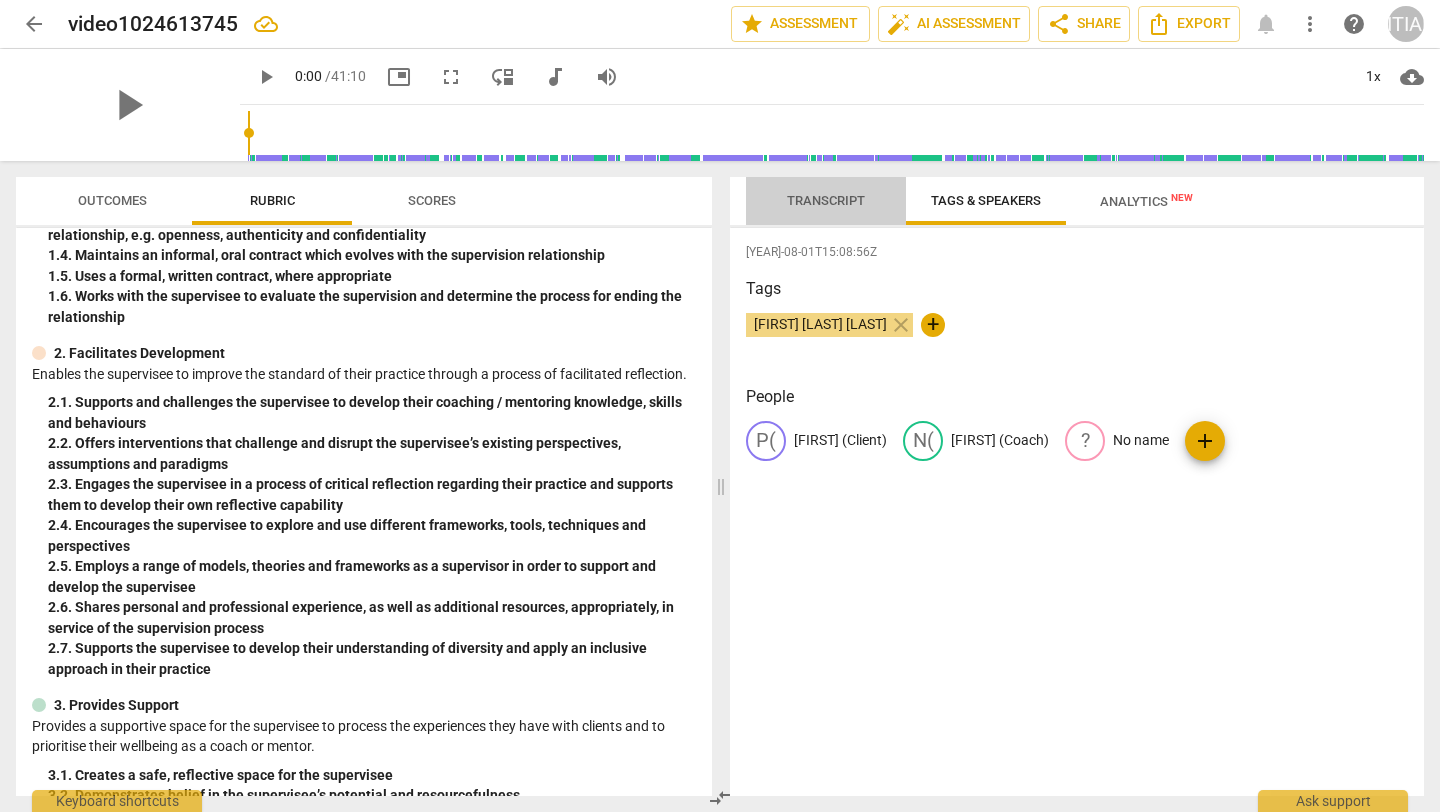 click on "Transcript" at bounding box center (826, 200) 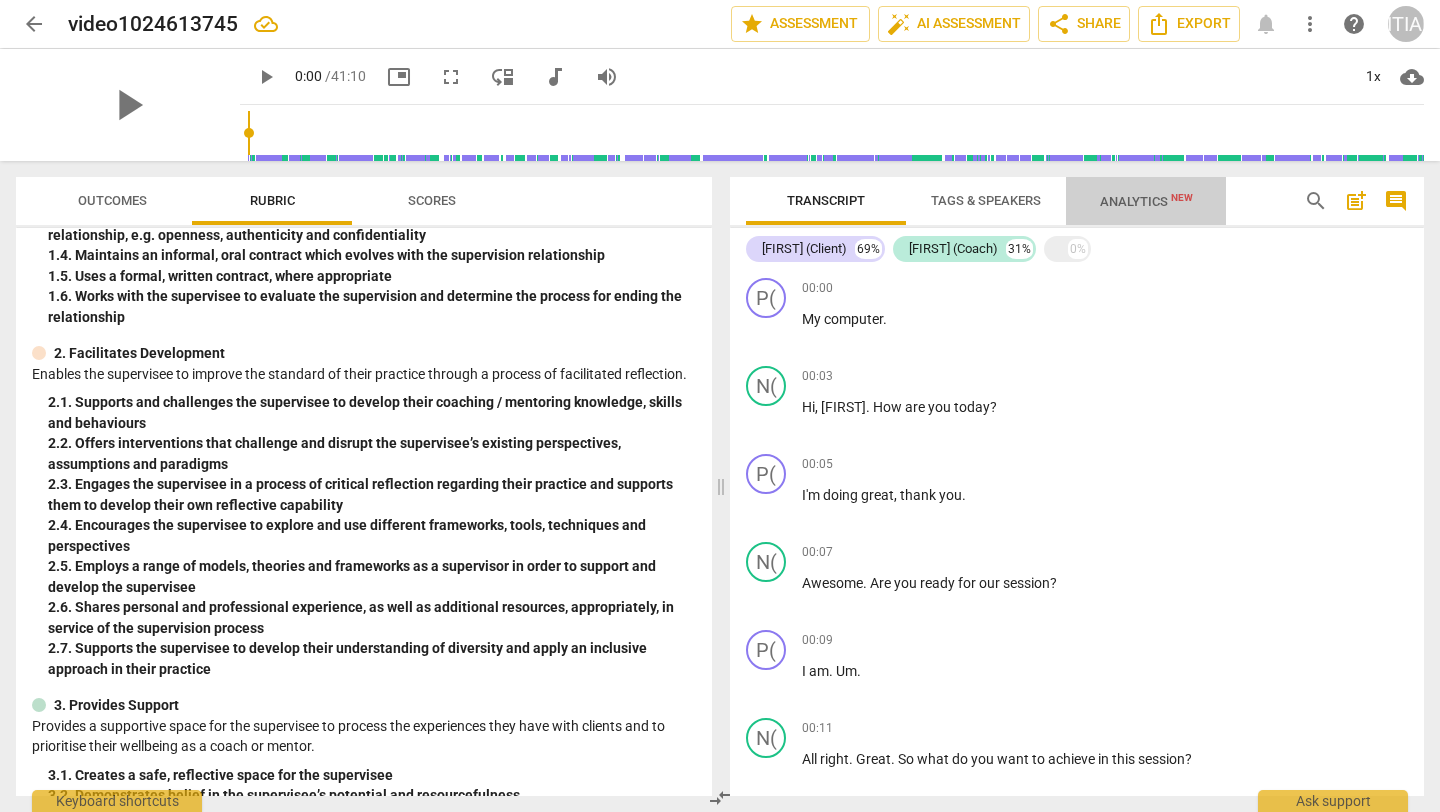 click on "Analytics   New" at bounding box center (1146, 201) 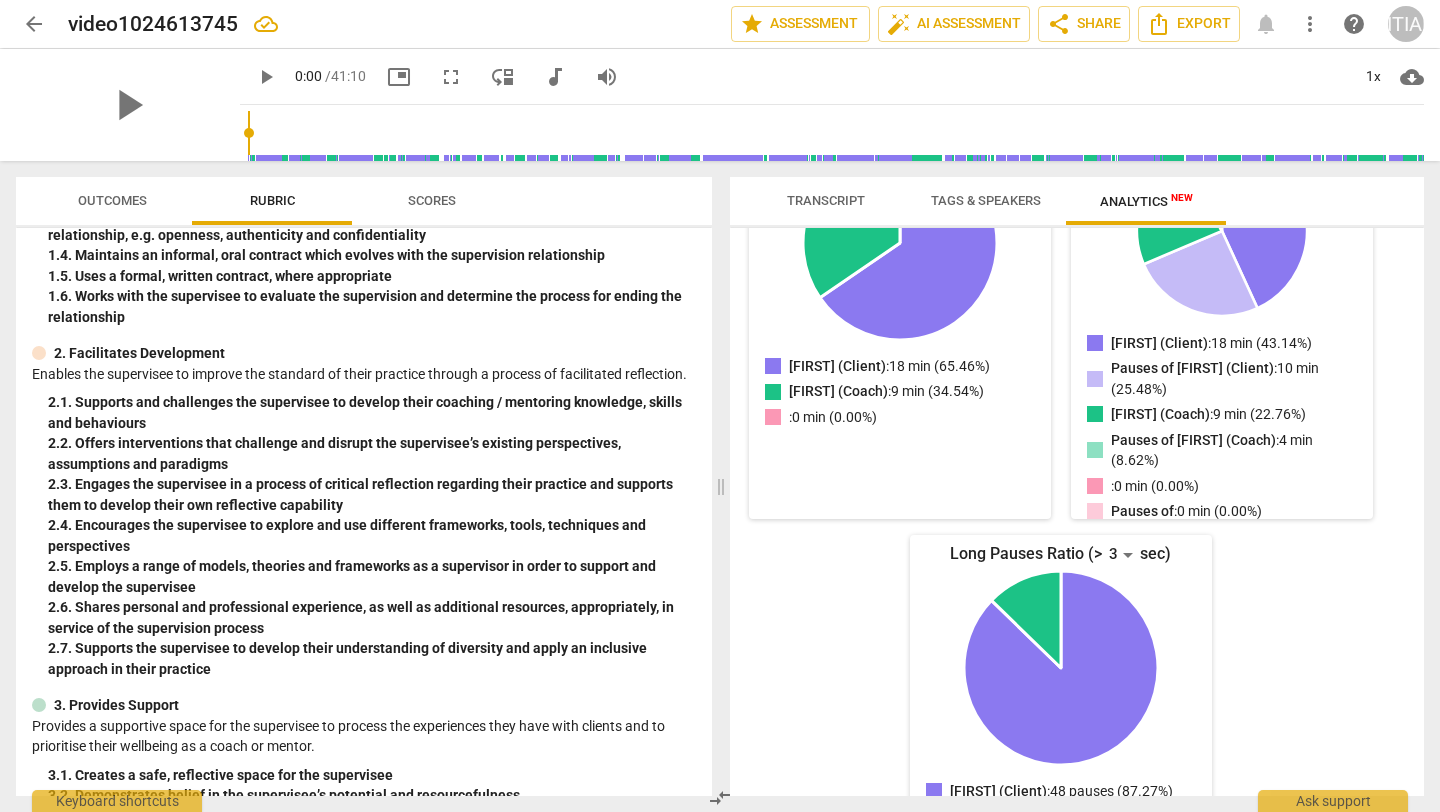 scroll, scrollTop: 428, scrollLeft: 0, axis: vertical 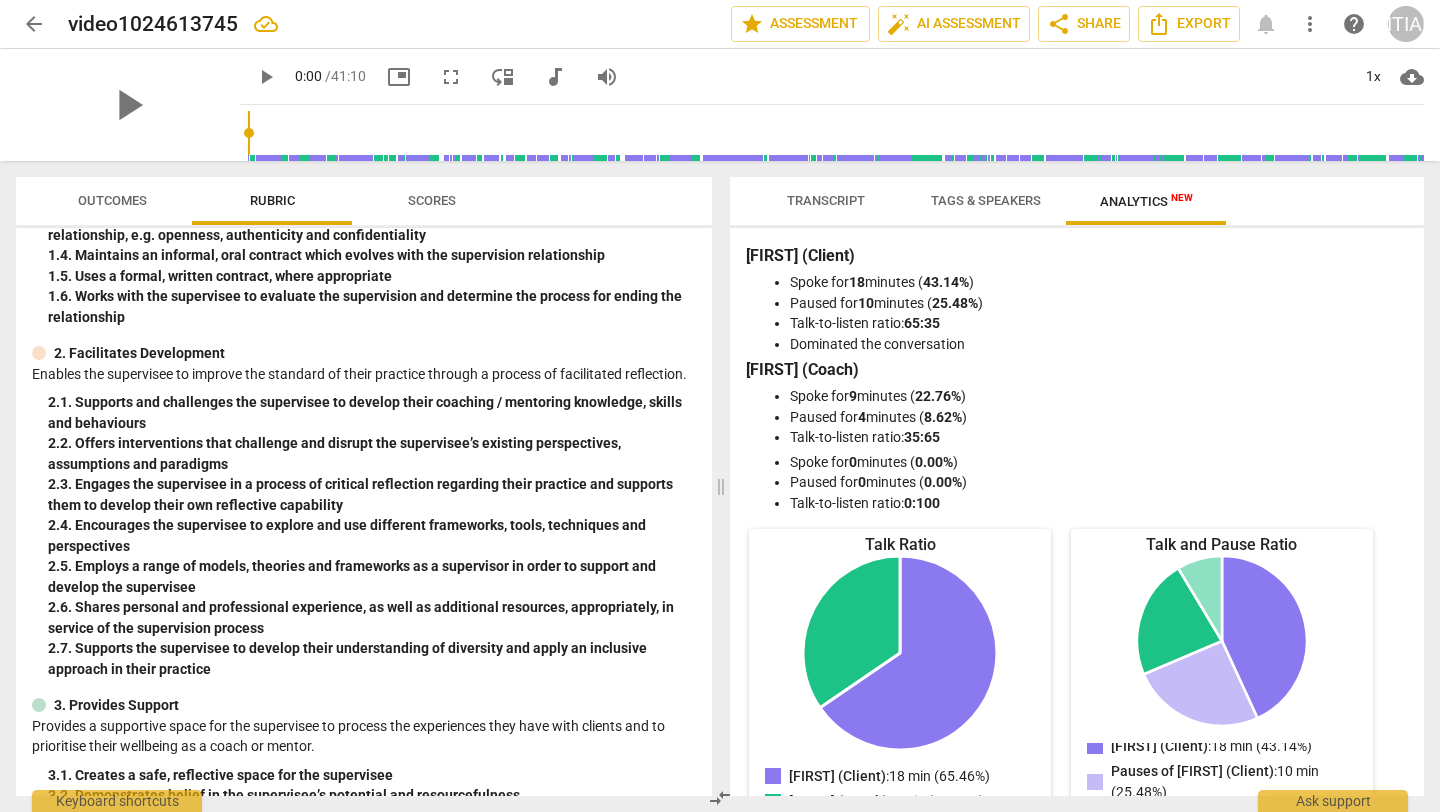 click on "Tags & Speakers" at bounding box center [986, 200] 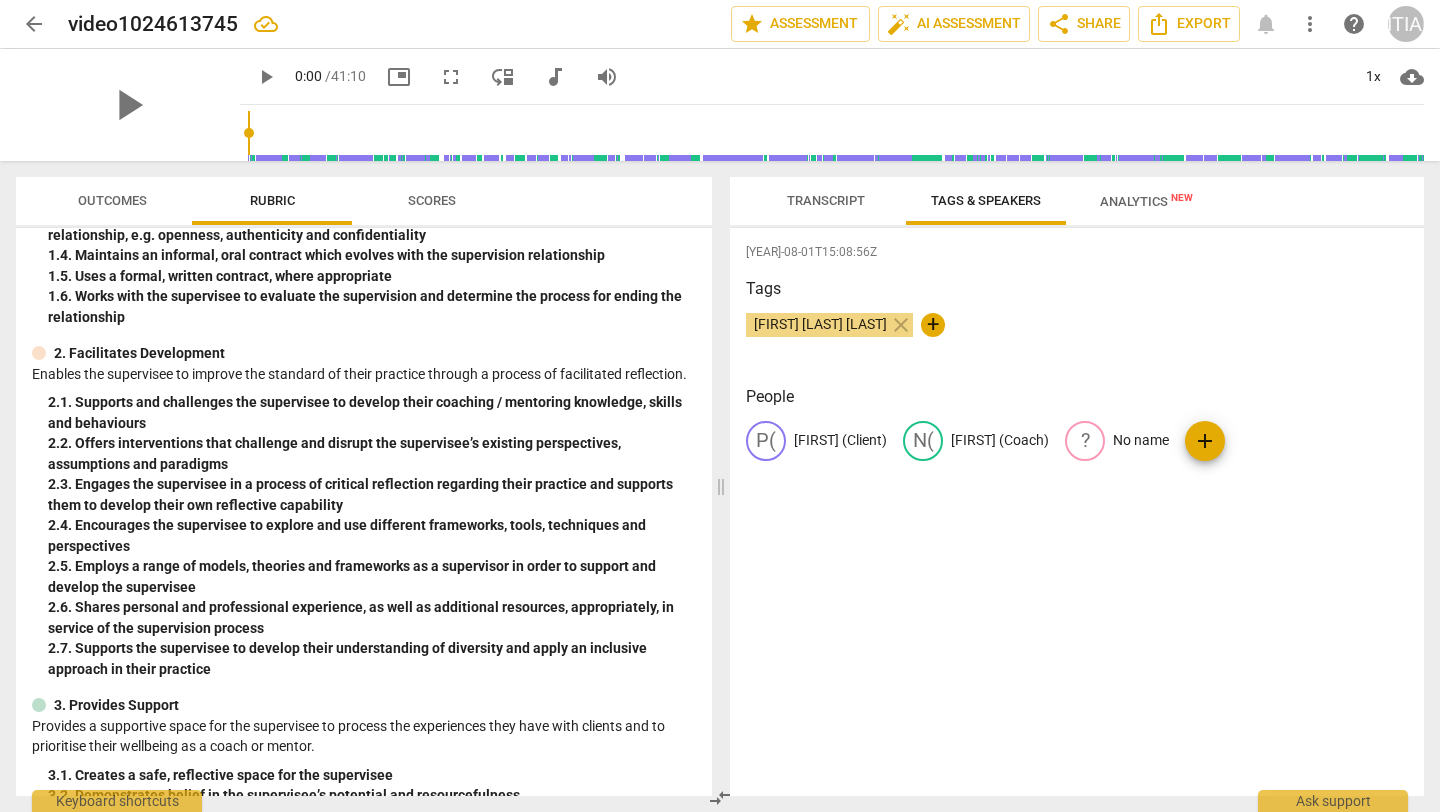 click on "Transcript" at bounding box center [826, 200] 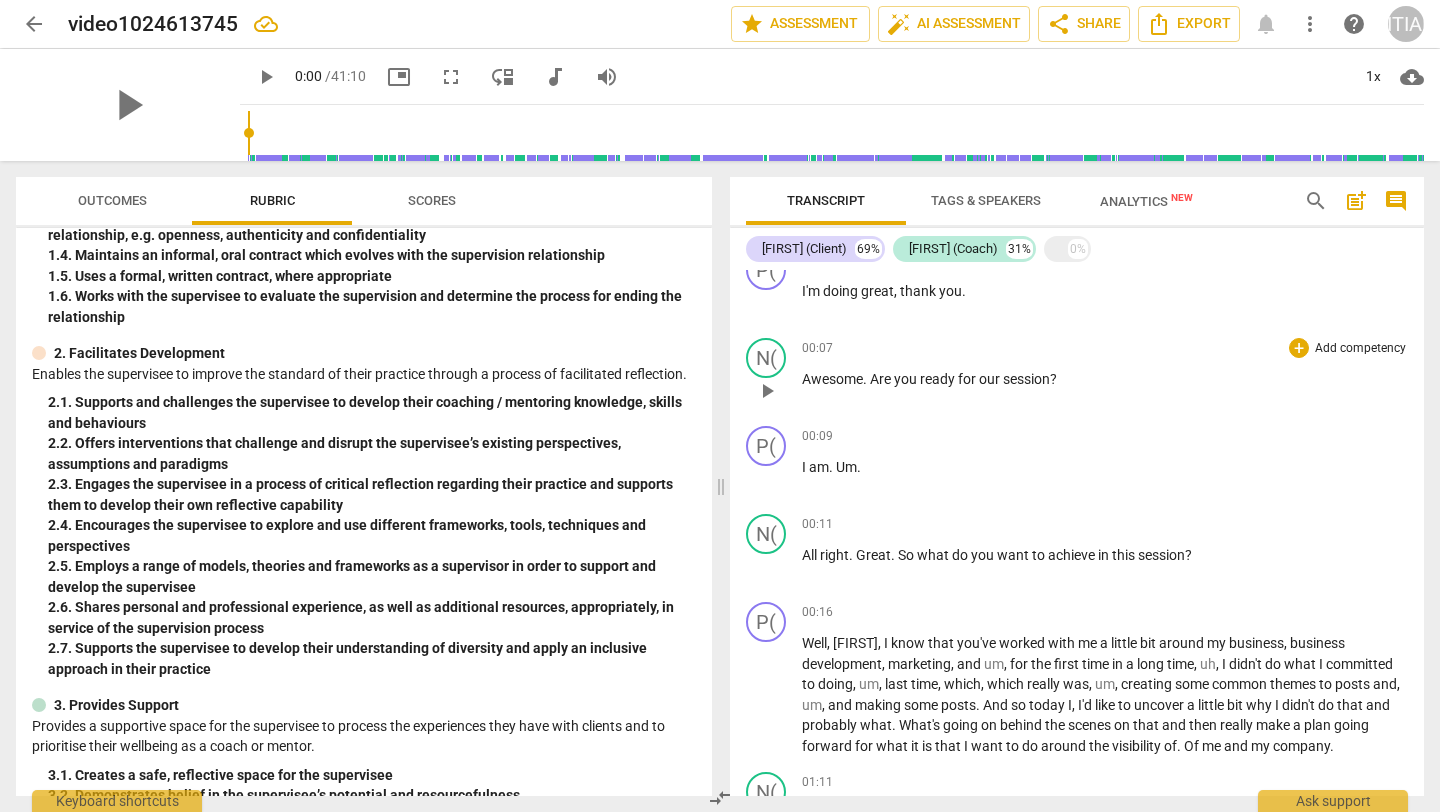 scroll, scrollTop: 208, scrollLeft: 0, axis: vertical 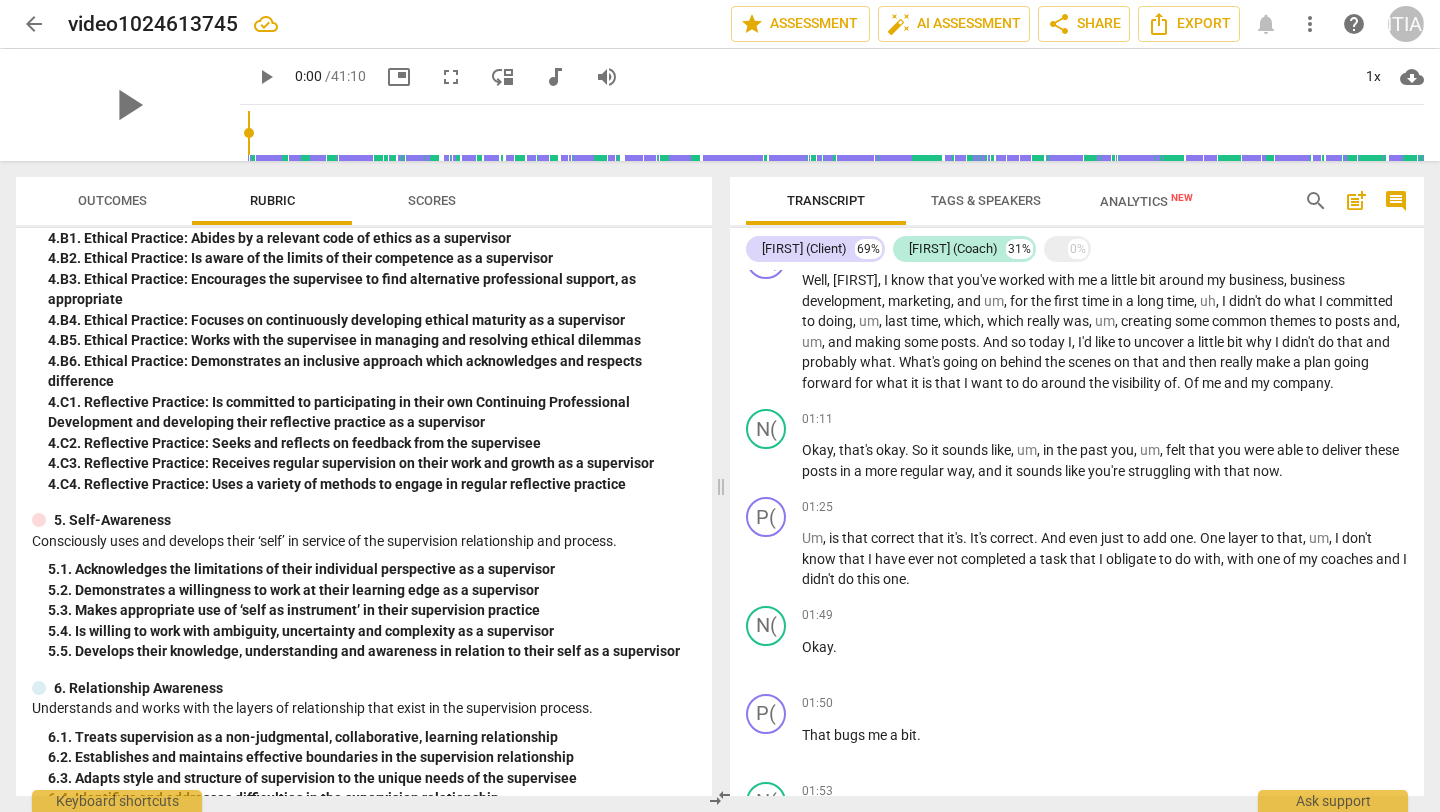 type 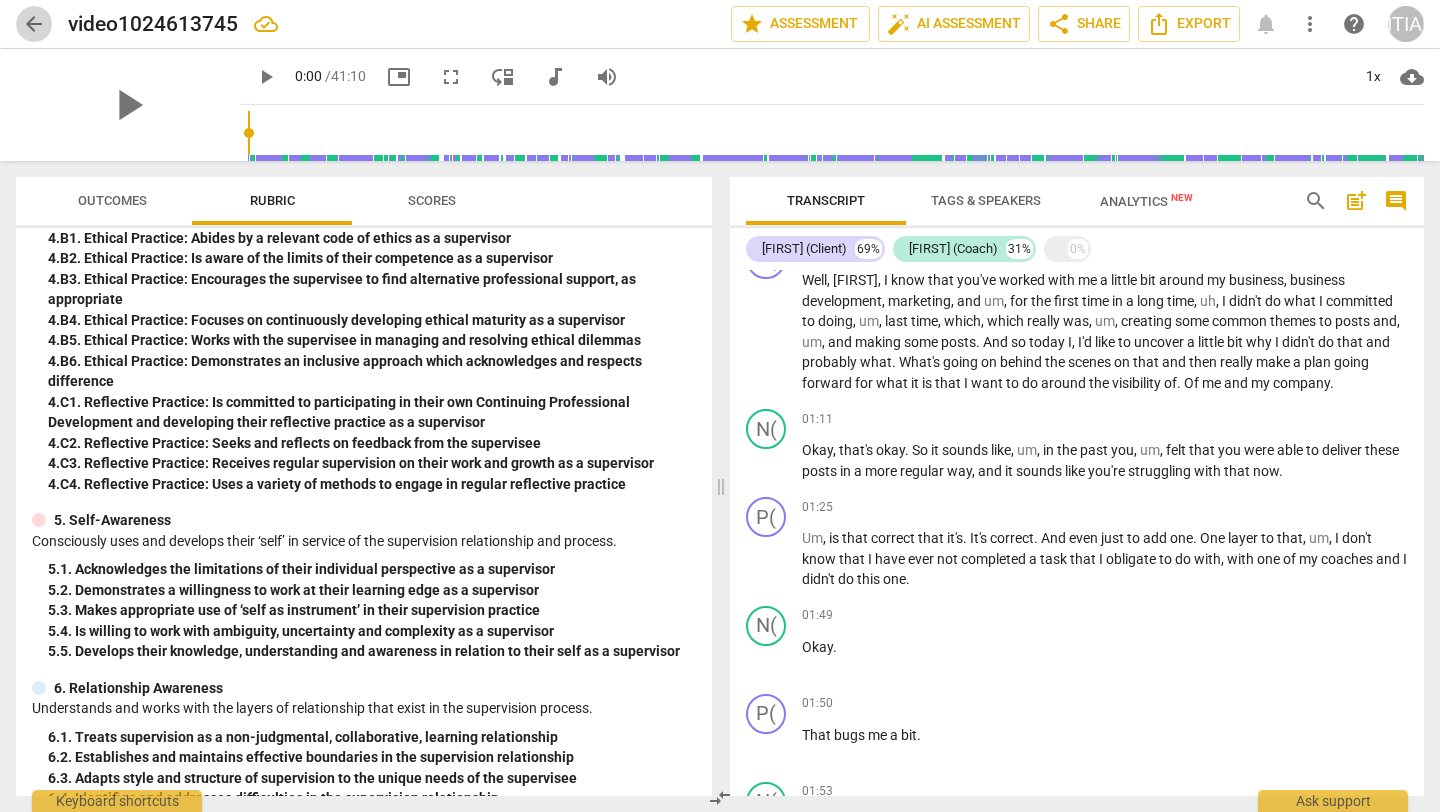 click on "arrow_back" at bounding box center (34, 24) 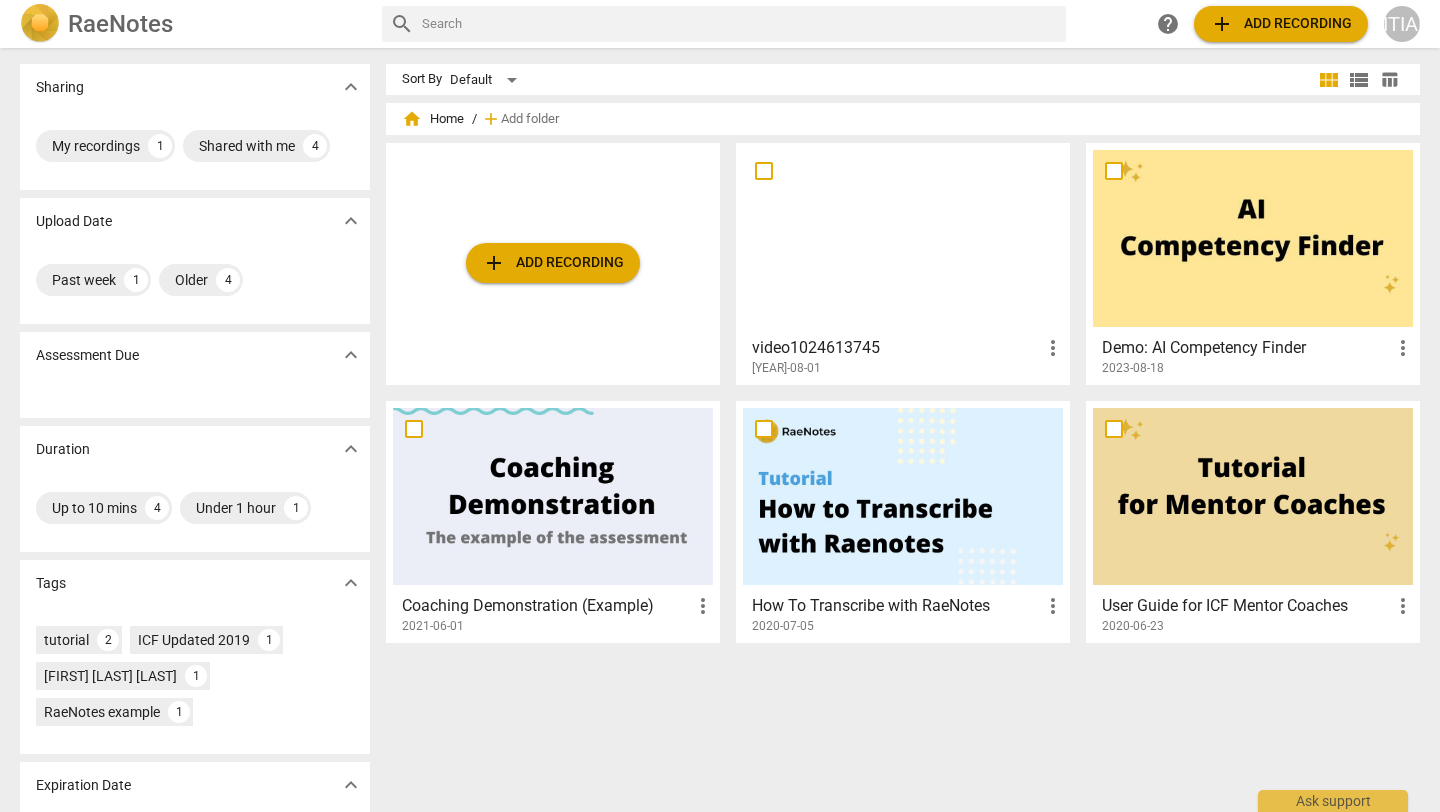click on "add   Add recording" at bounding box center [553, 263] 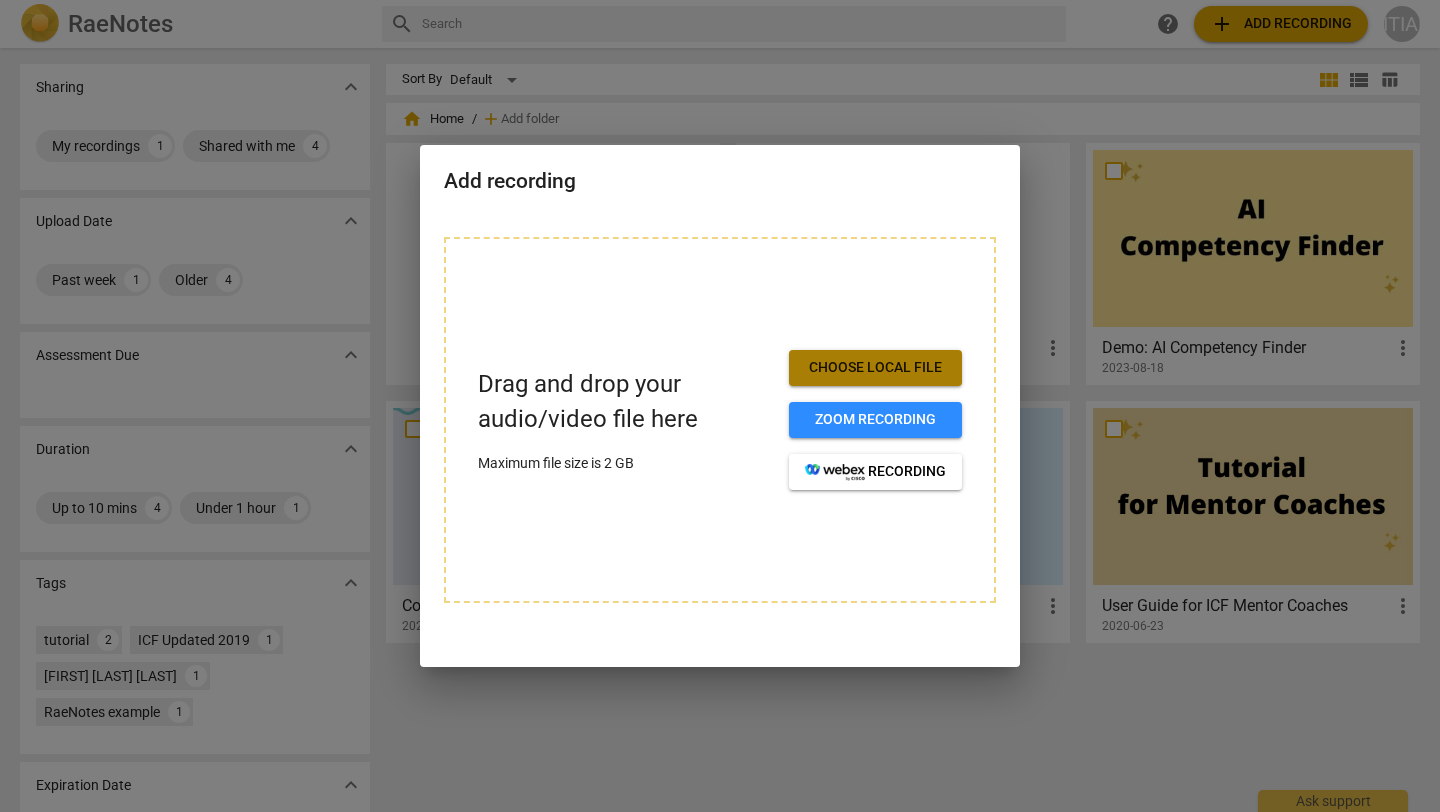 click on "Choose local file" at bounding box center (875, 368) 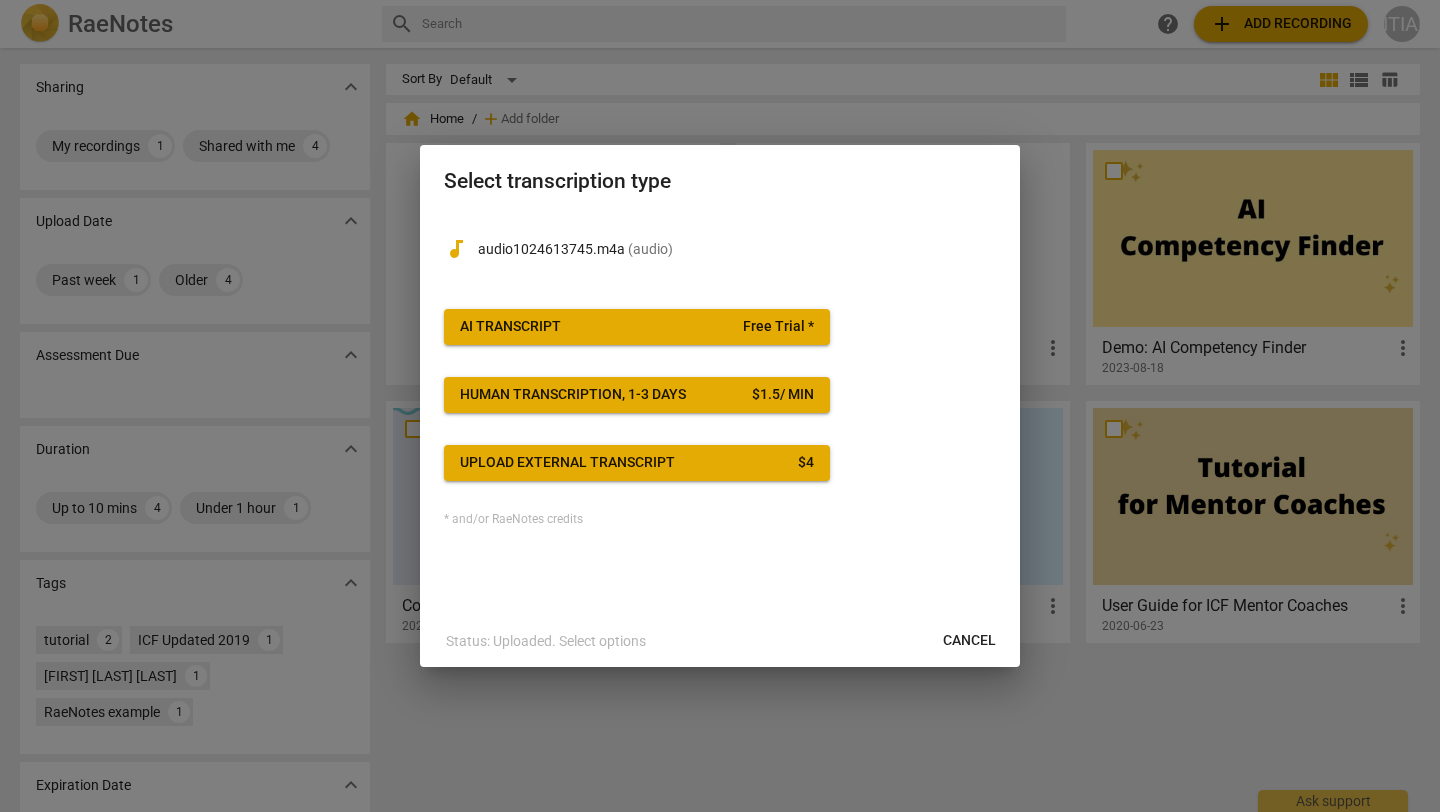 click on "Cancel" at bounding box center (969, 641) 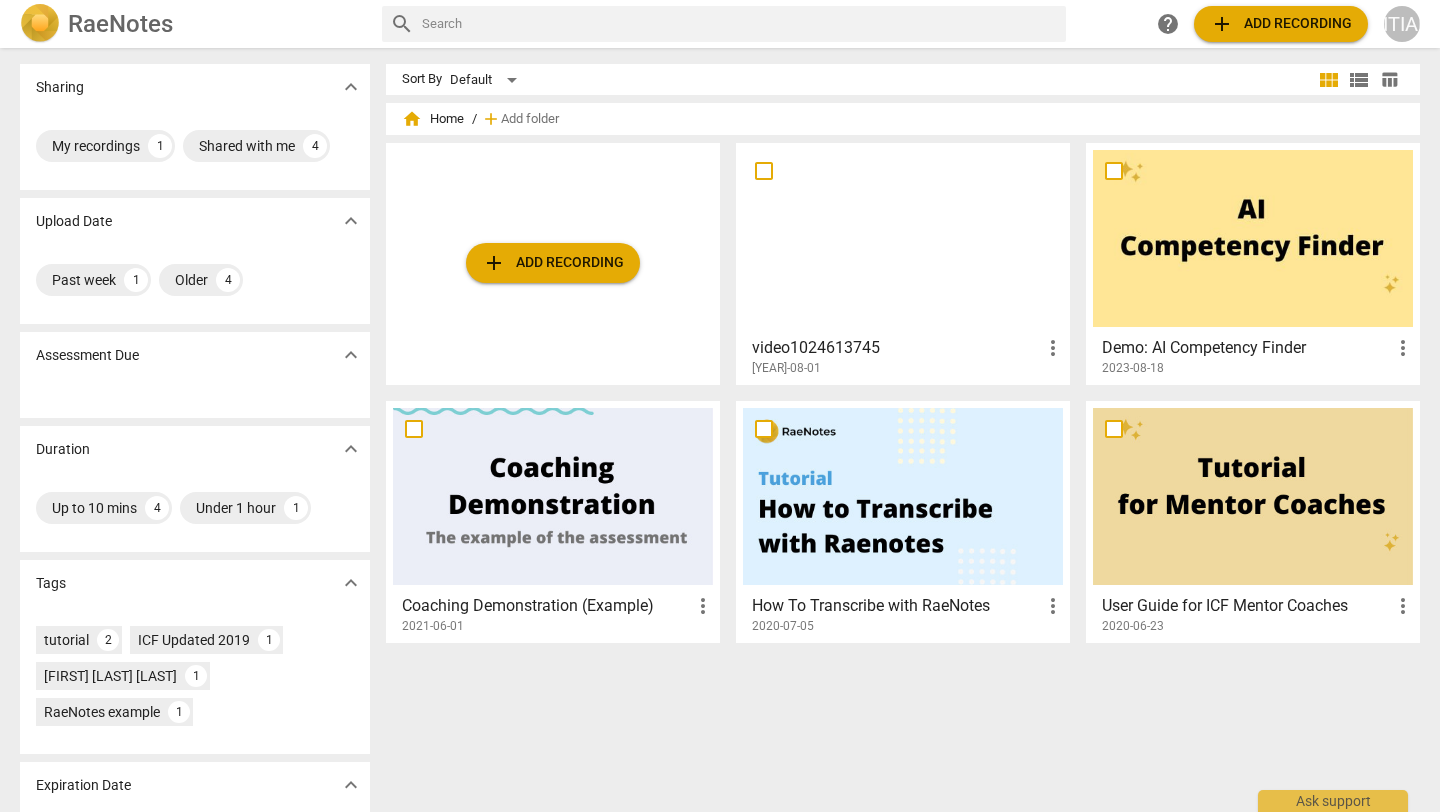 type 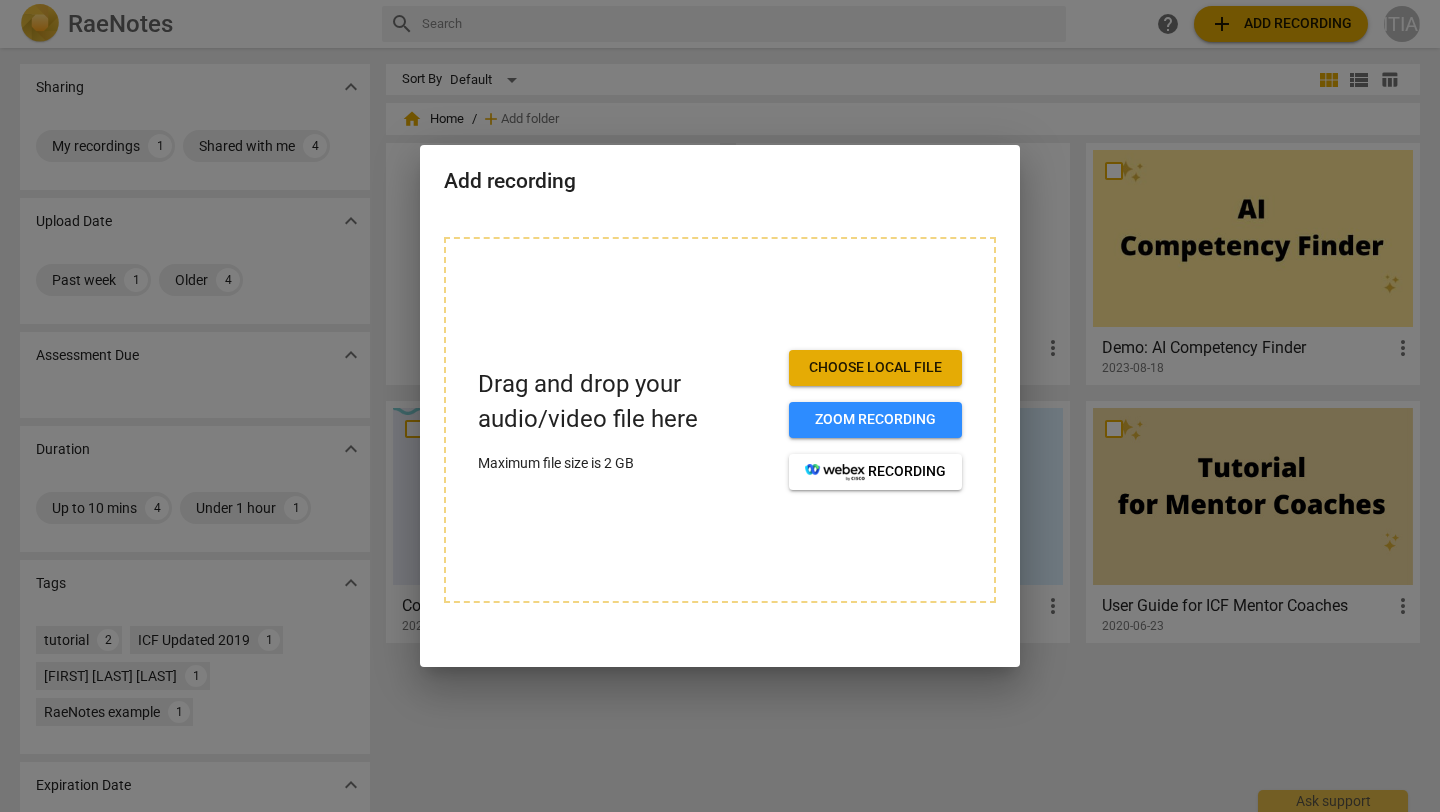 click on "Choose local file" at bounding box center [875, 368] 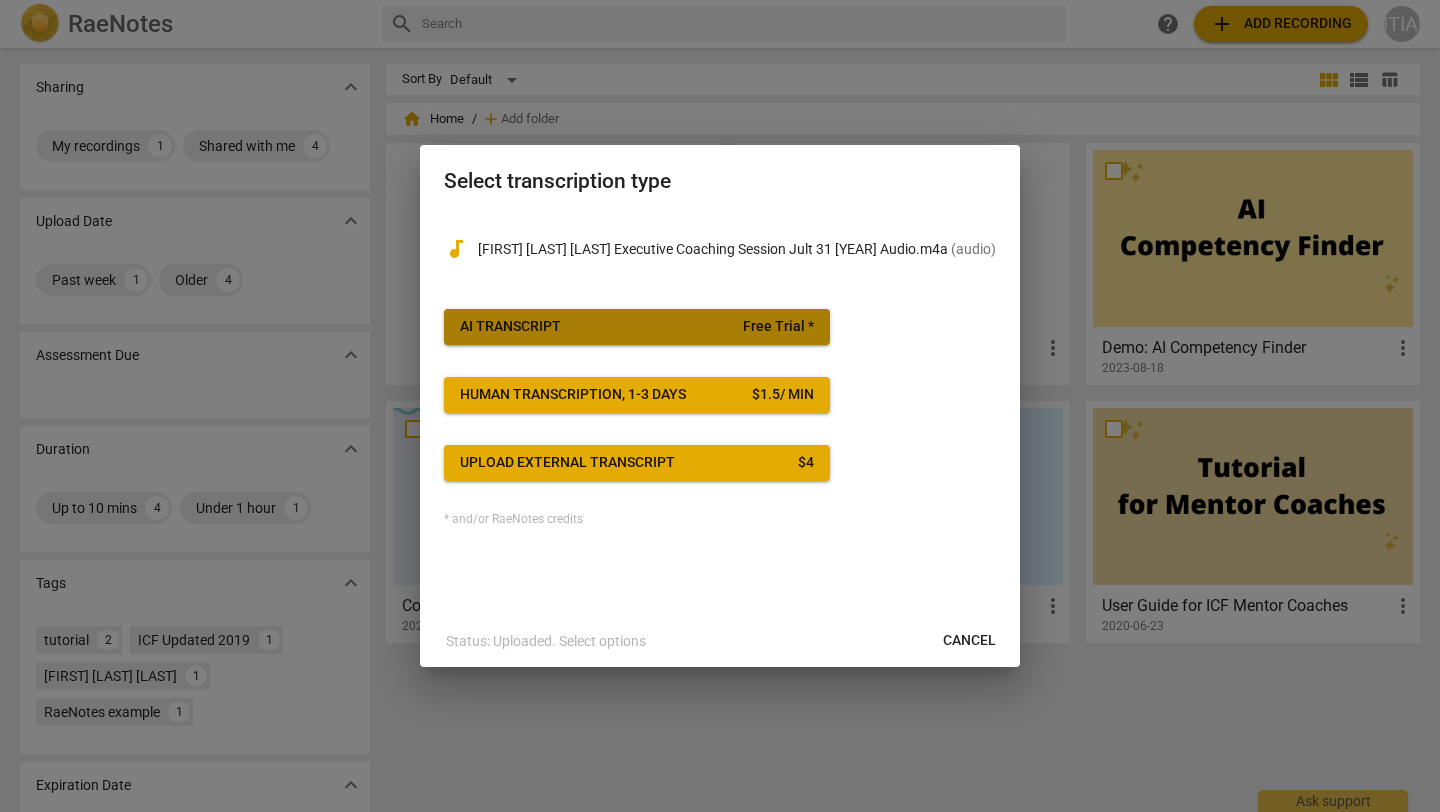 click on "AI Transcript Free Trial *" at bounding box center [637, 327] 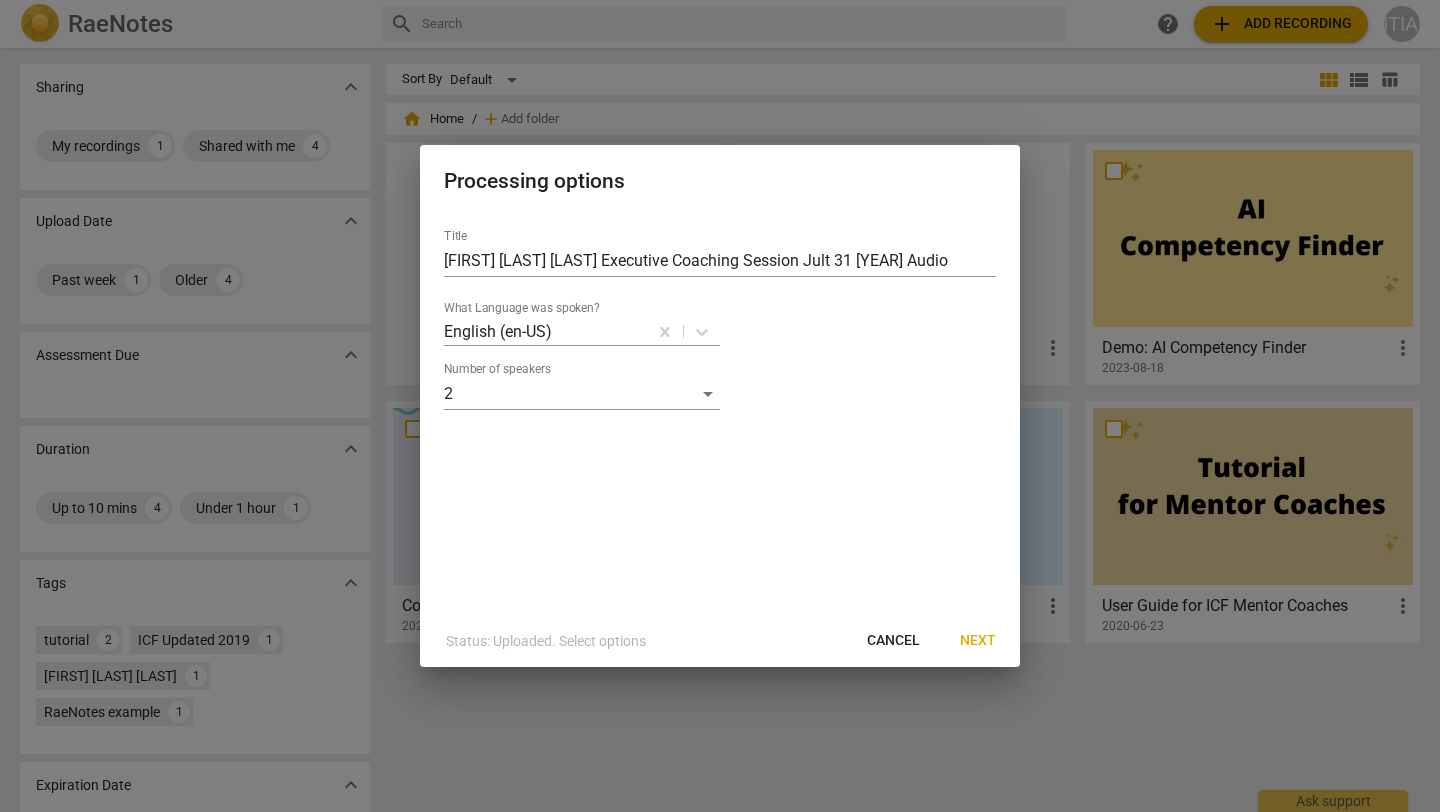 click on "Next" at bounding box center [978, 641] 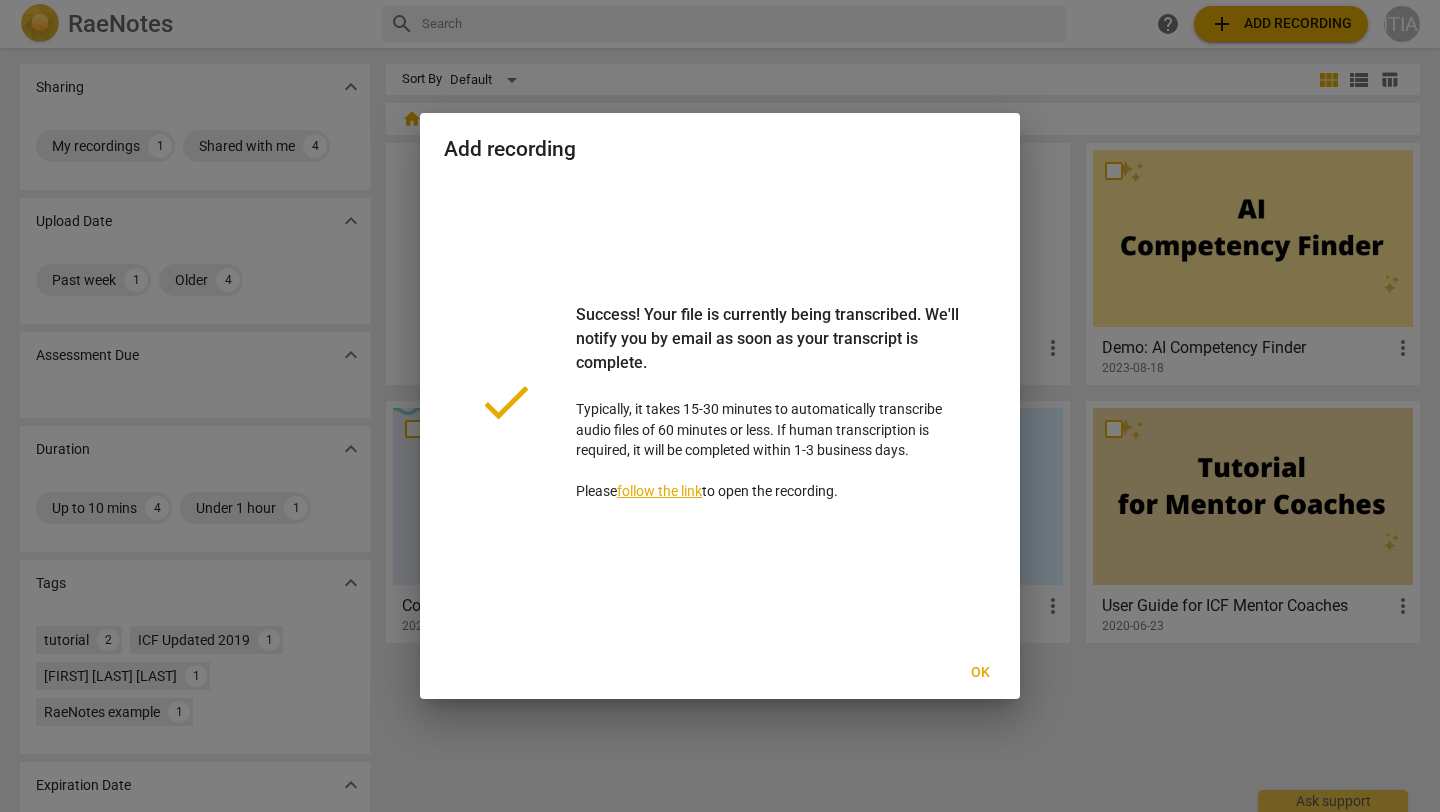 click on "Ok" at bounding box center (980, 673) 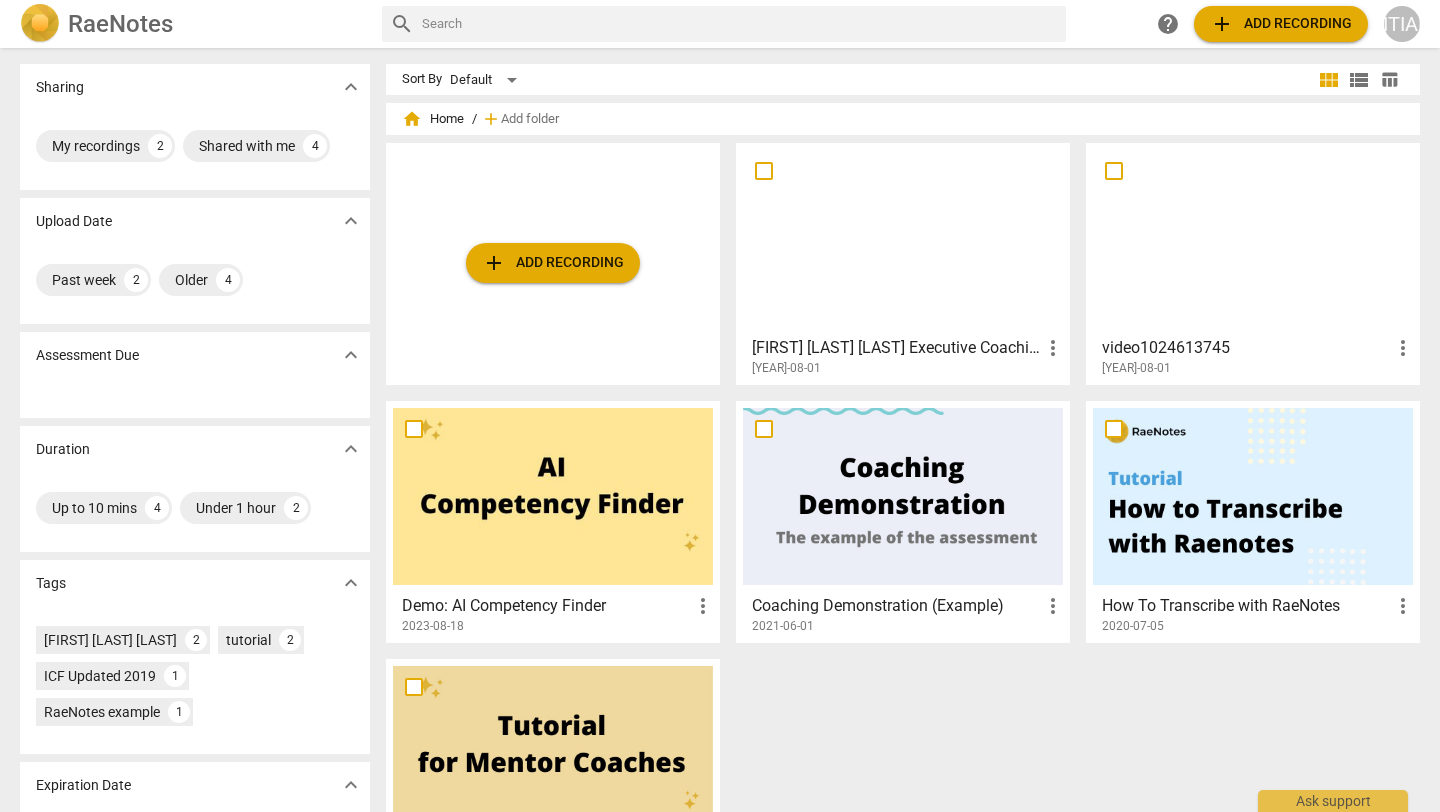 click on "[FIRST] [LAST] [LAST] Executive Coaching Session Jult 31 [YEAR] Audio" at bounding box center [896, 348] 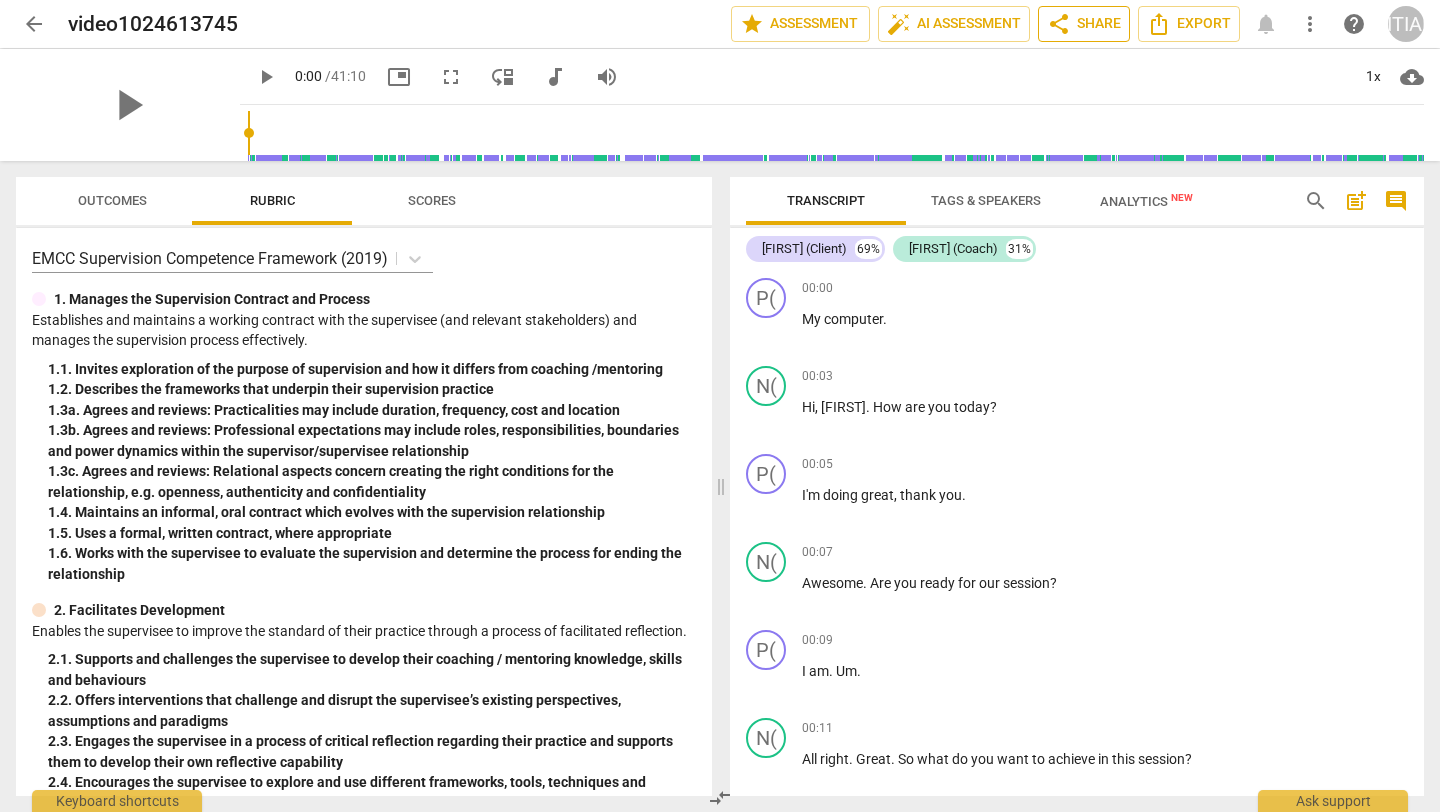 click on "share" at bounding box center (1059, 24) 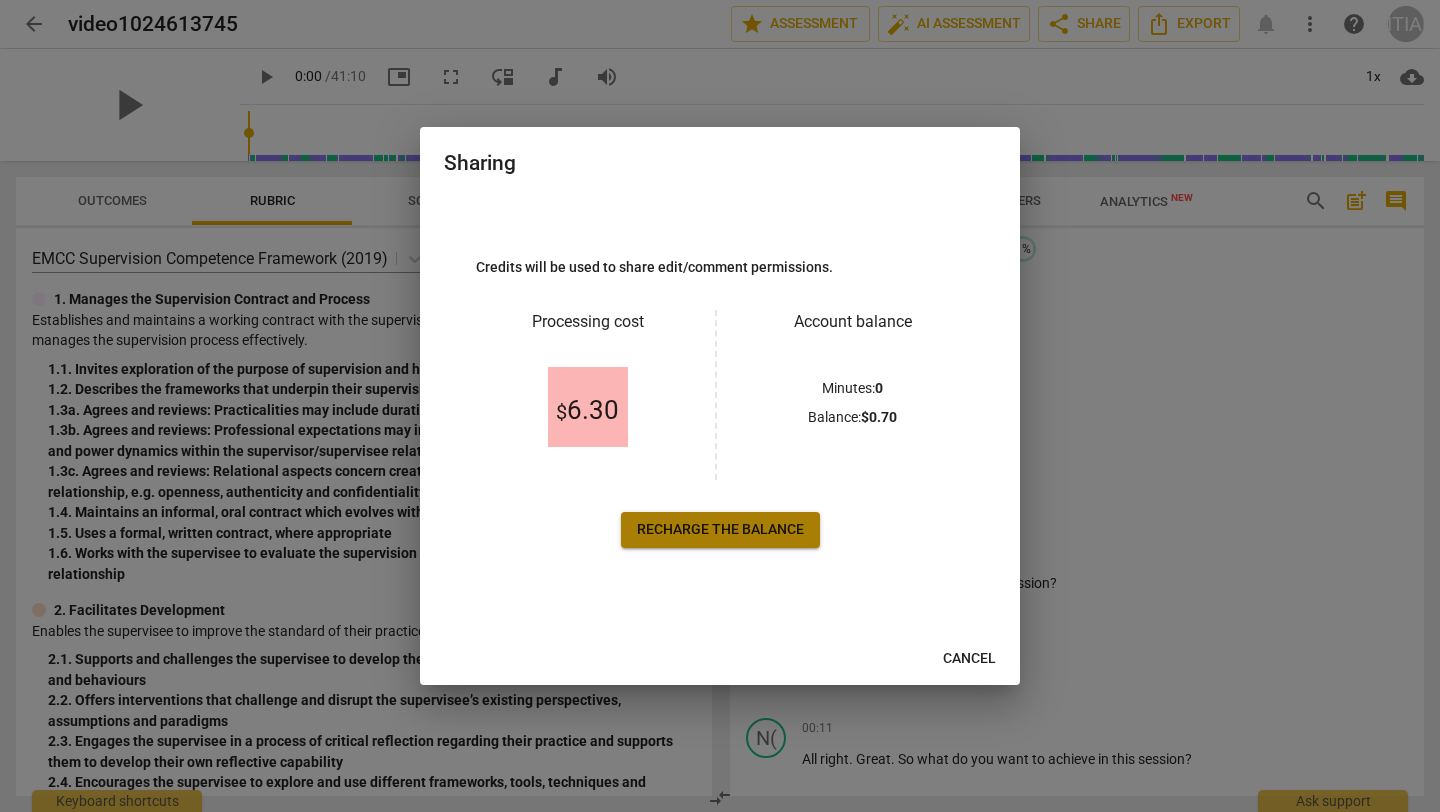 click on "Recharge the balance" at bounding box center [720, 530] 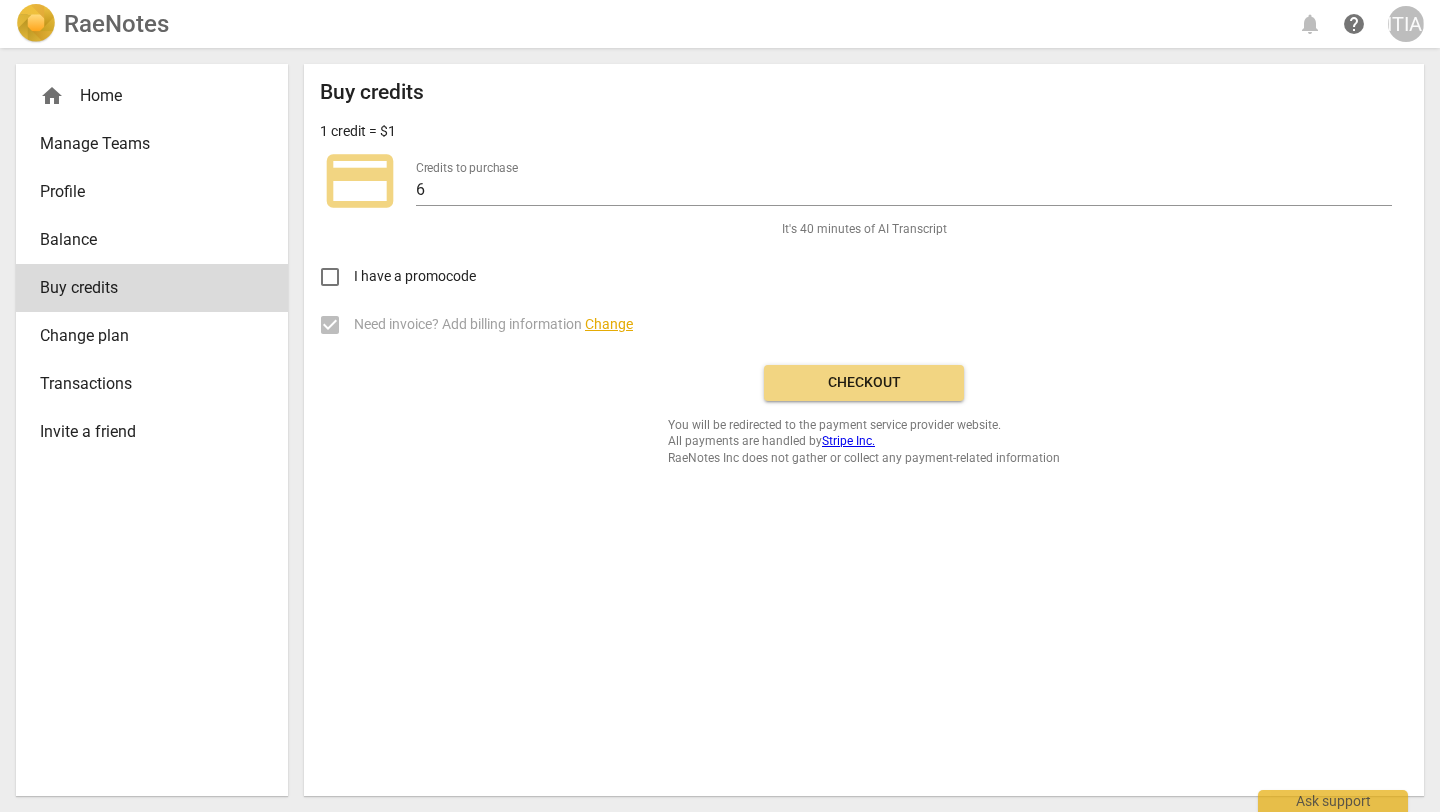 click on "Checkout" at bounding box center (864, 383) 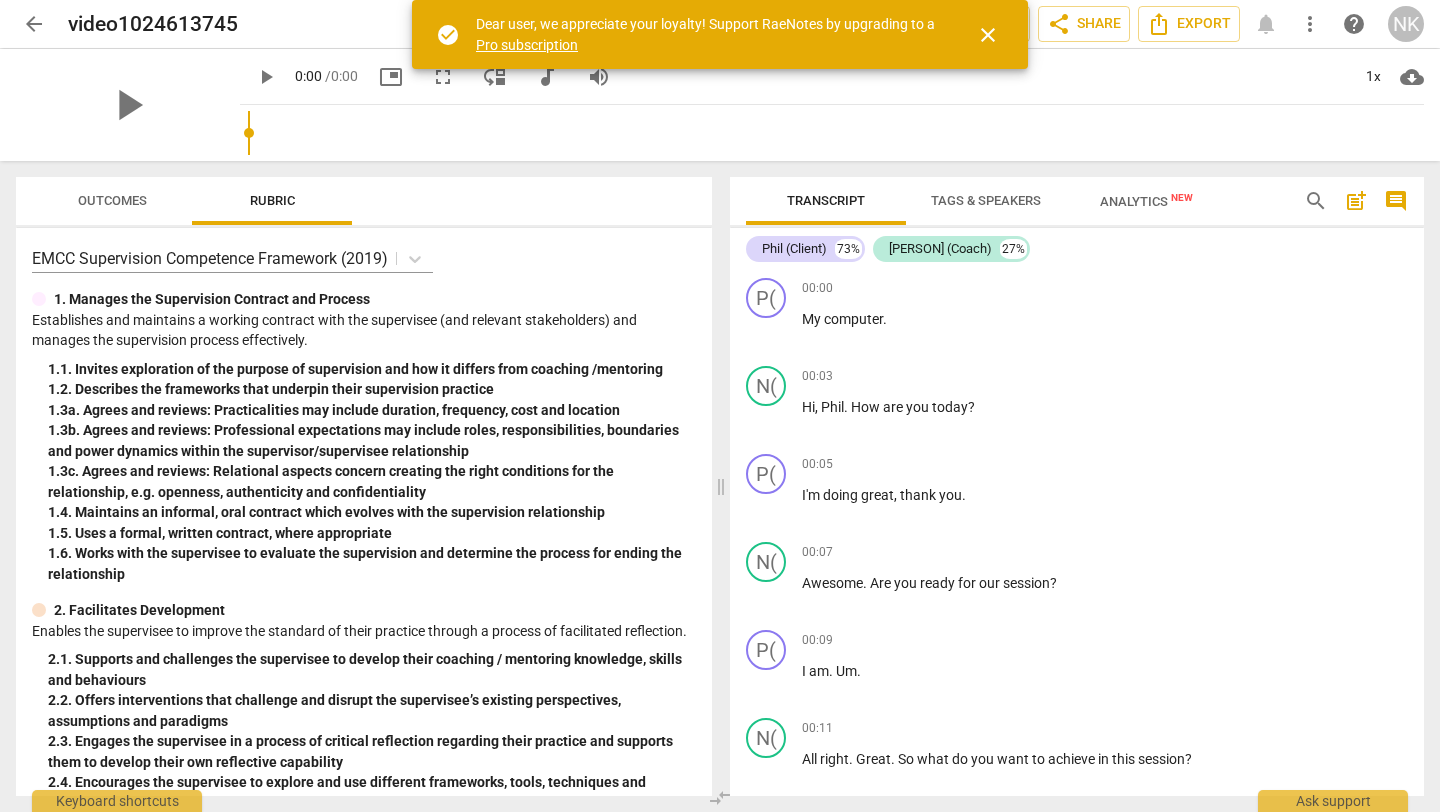 scroll, scrollTop: 0, scrollLeft: 0, axis: both 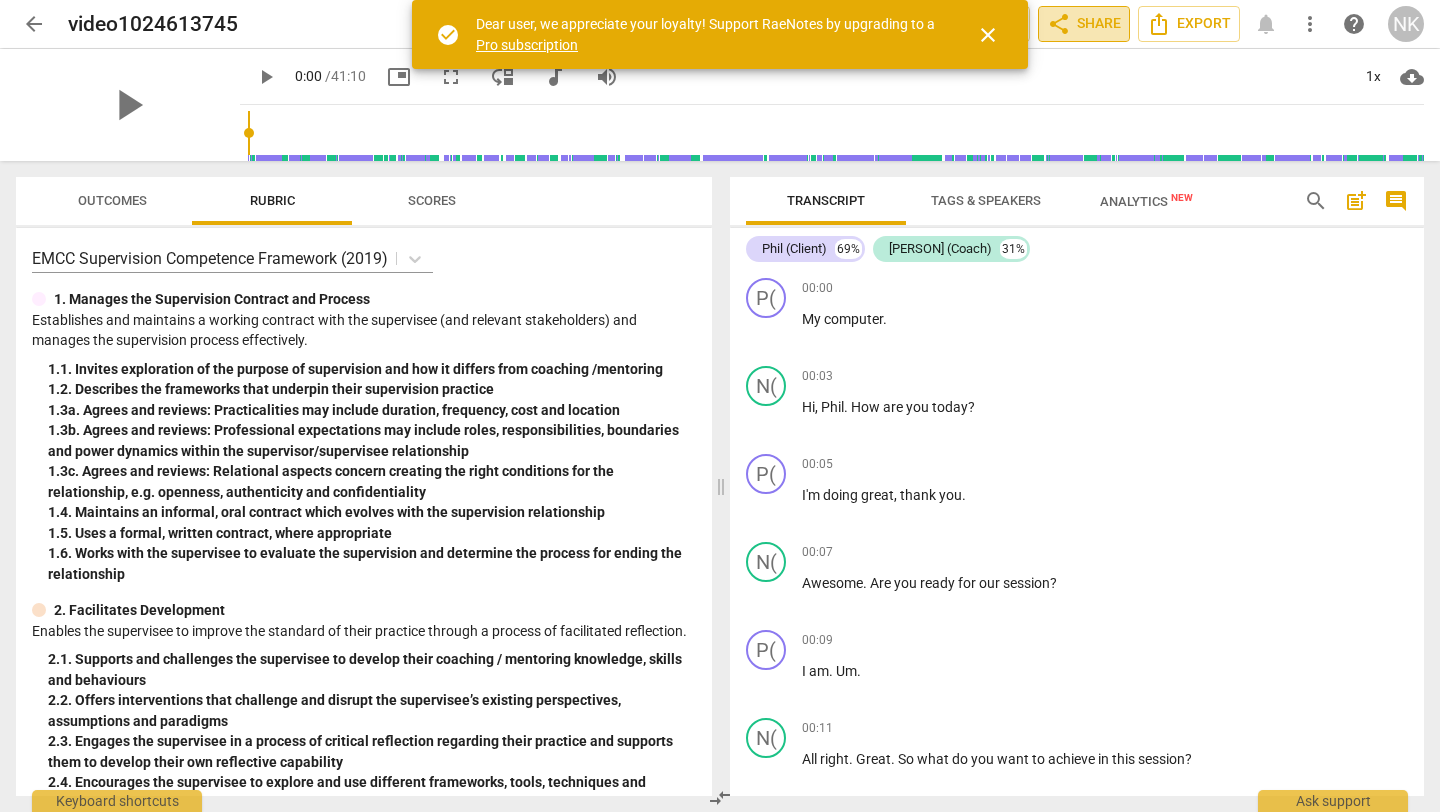 click on "share    Share" at bounding box center [1084, 24] 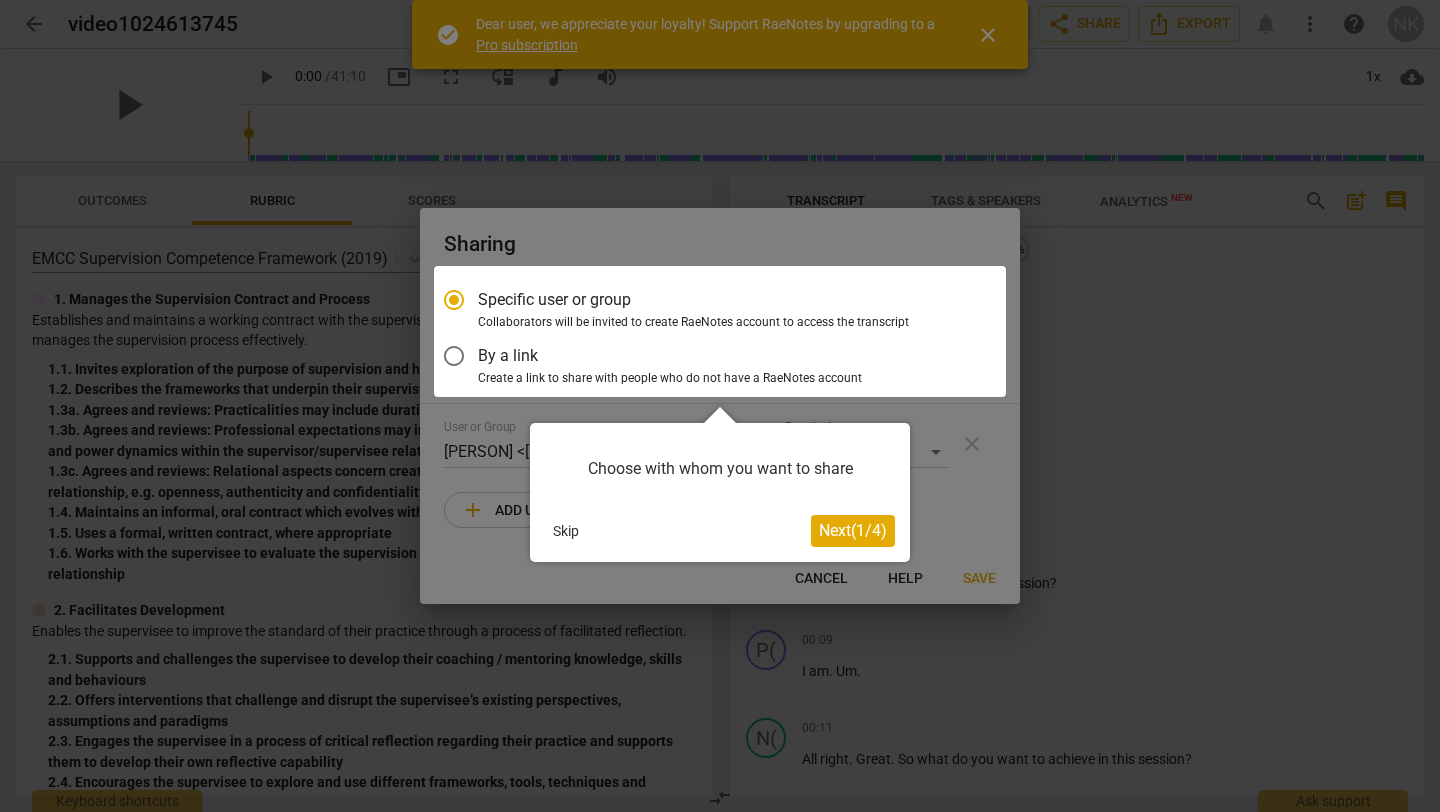 click on "Next  ( 1 / 4 )" at bounding box center [853, 530] 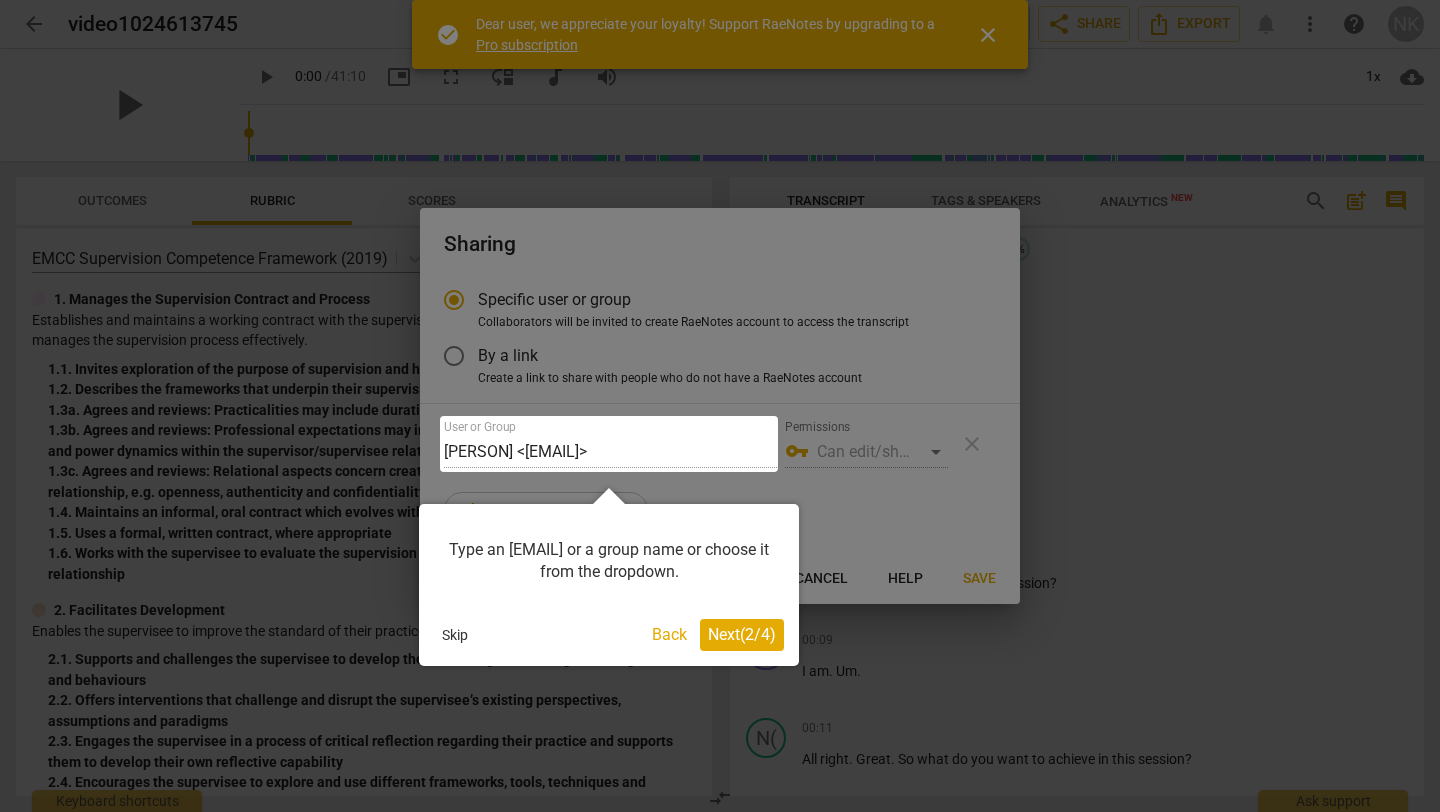 click at bounding box center (609, 444) 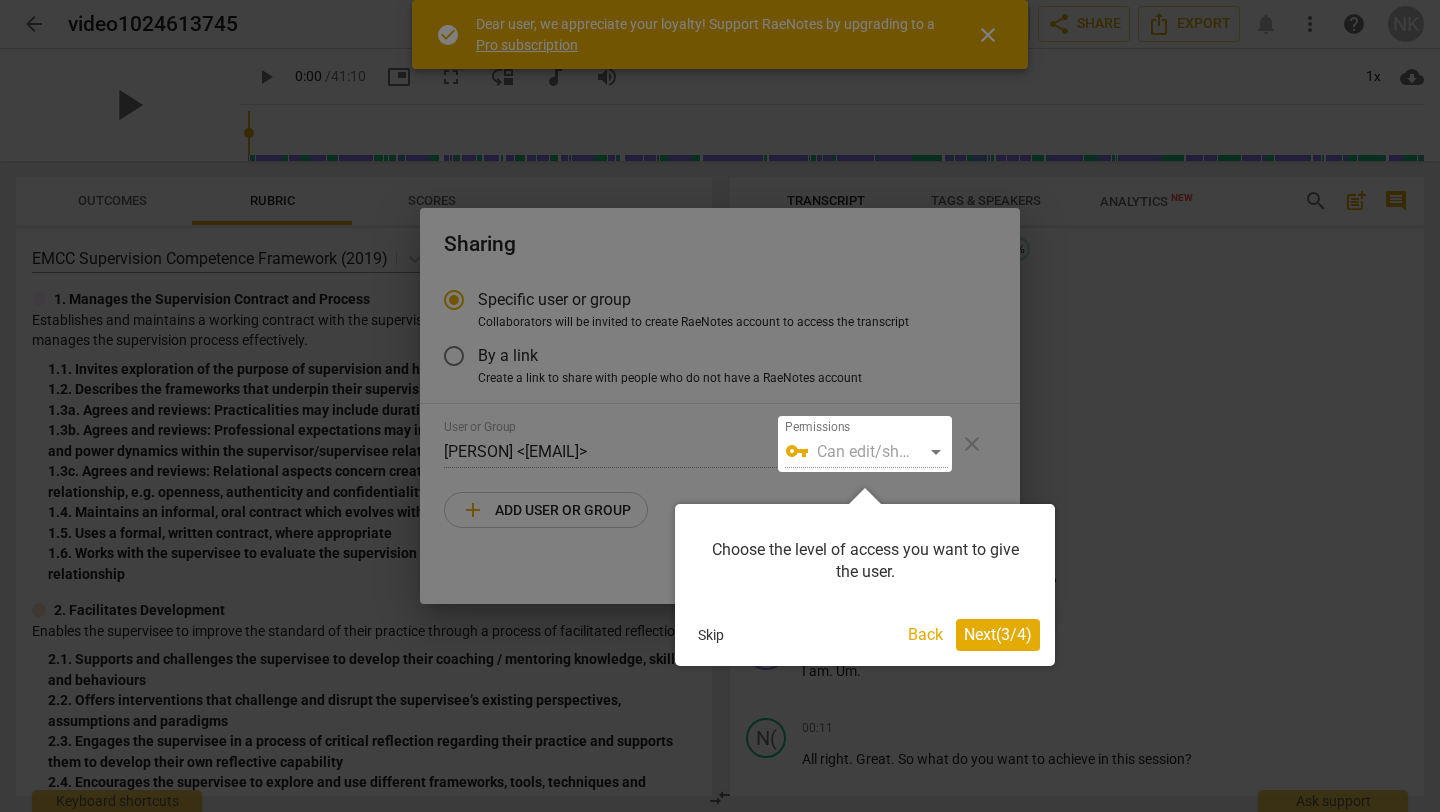 click at bounding box center [865, 444] 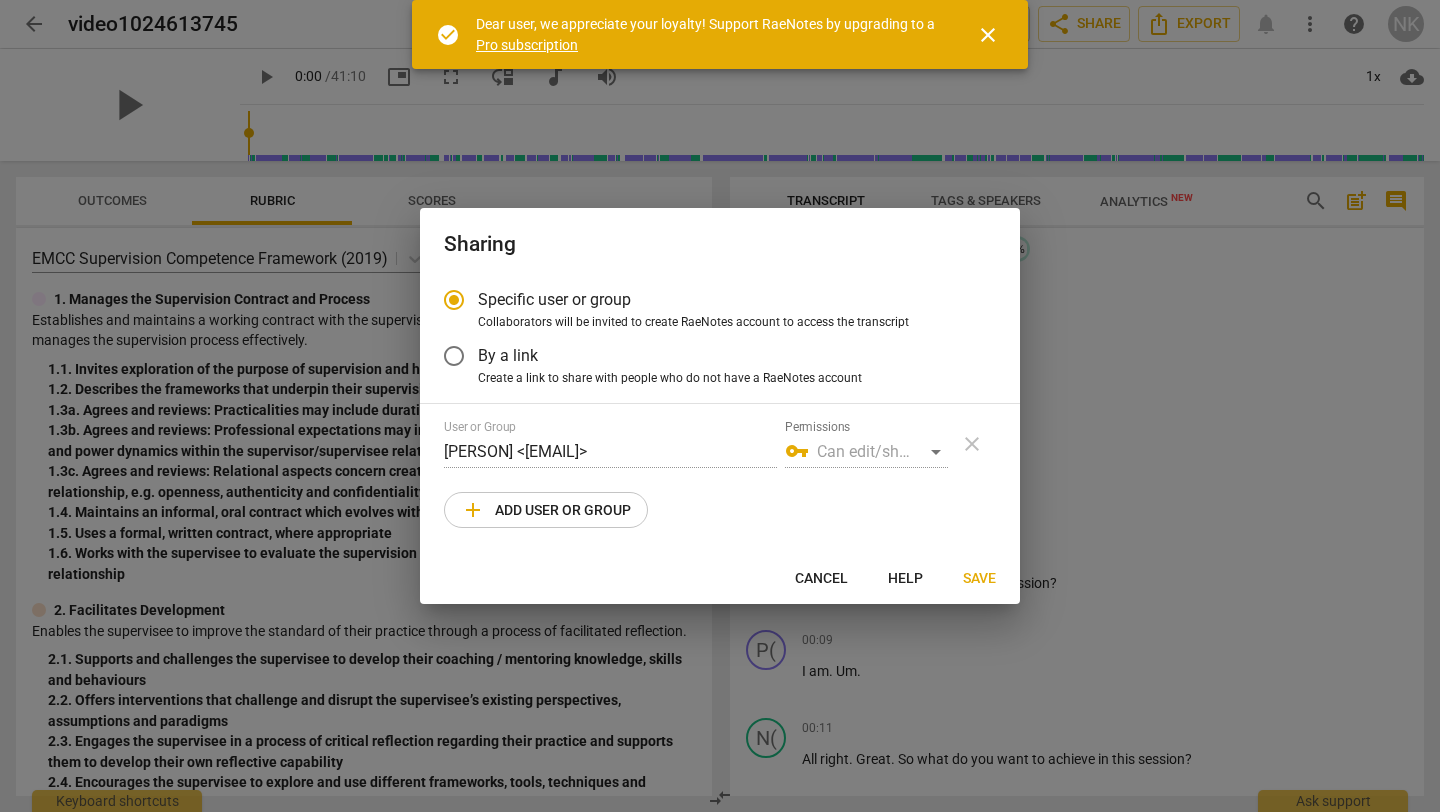 click on "add" at bounding box center [473, 510] 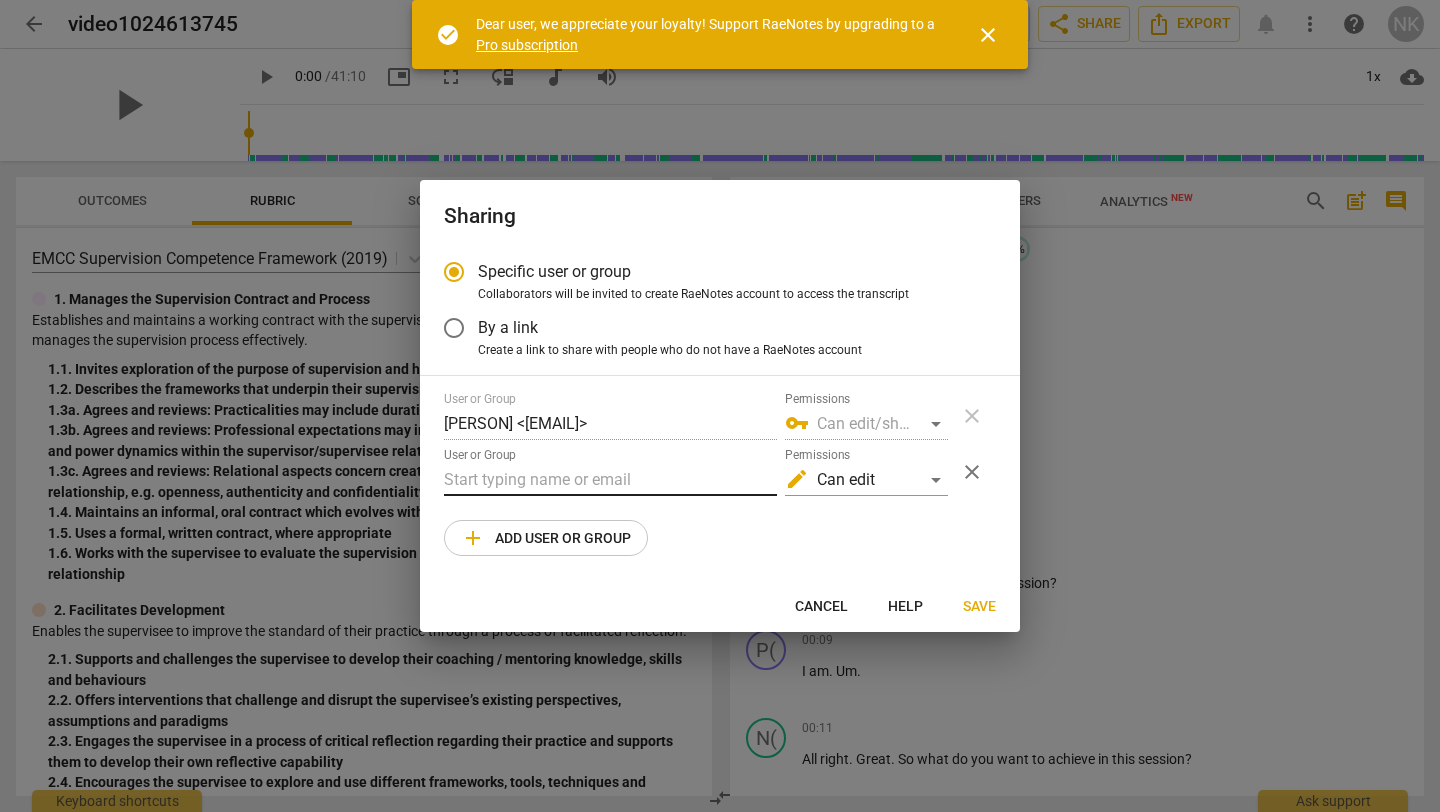 click at bounding box center [610, 480] 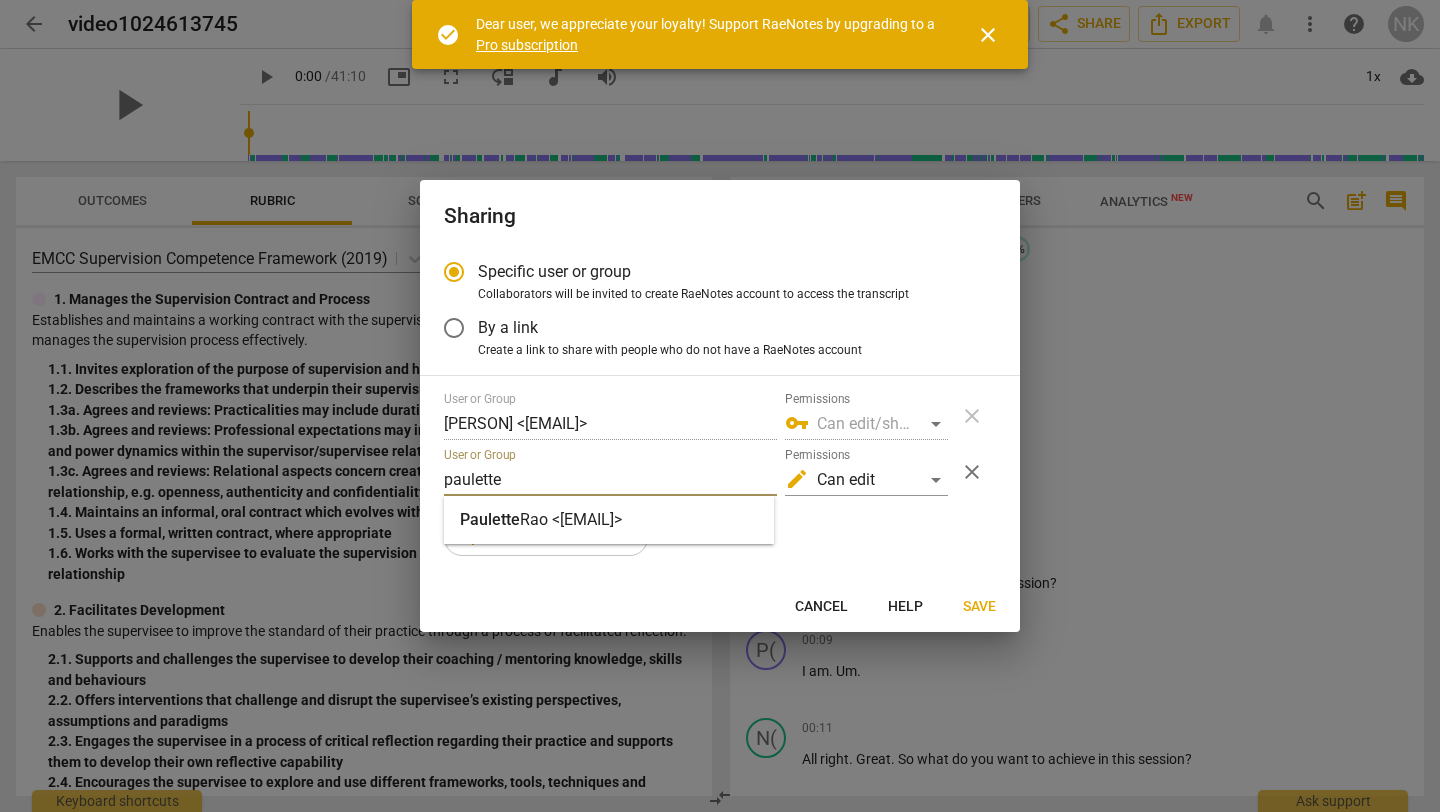 type on "paulette" 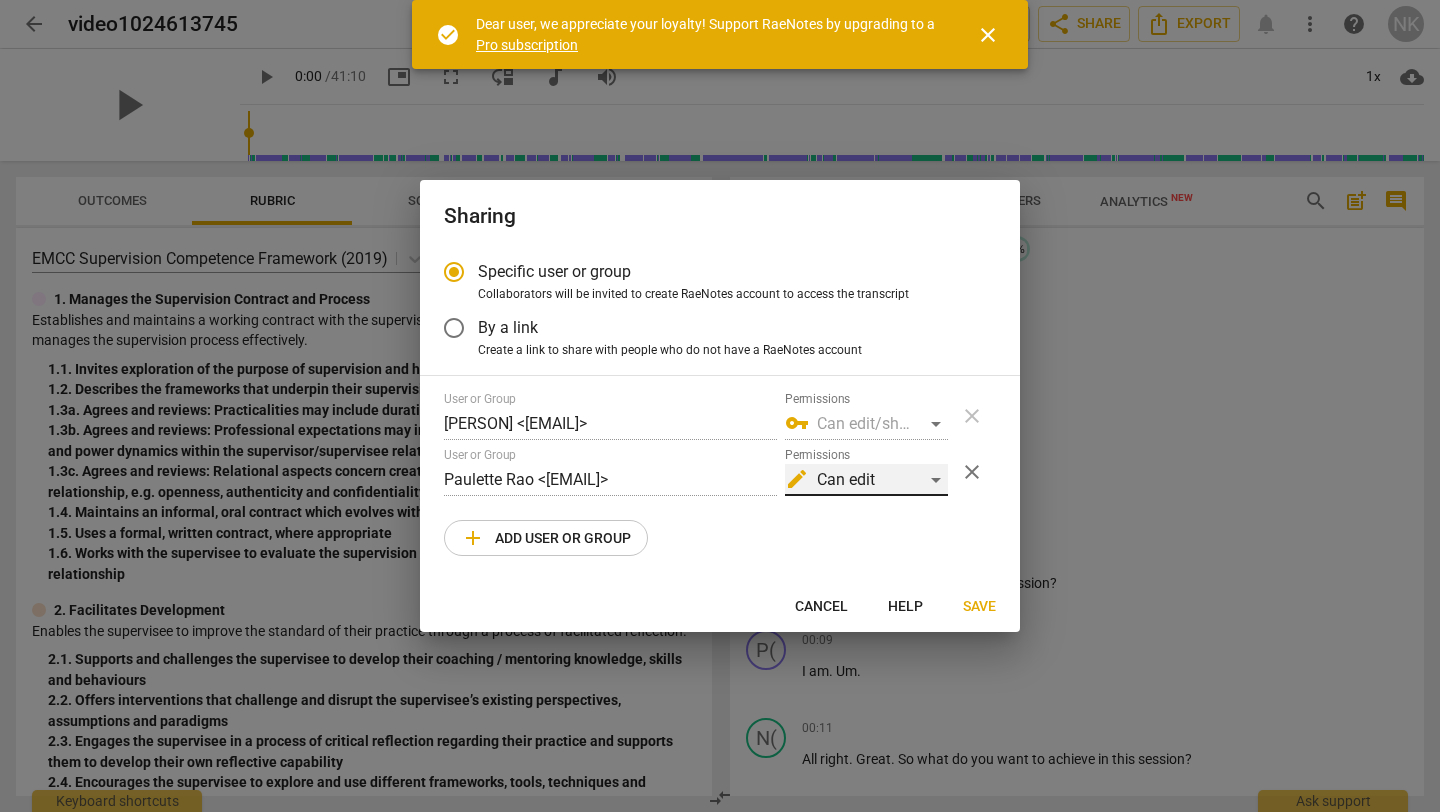 click on "edit Can edit" at bounding box center [866, 480] 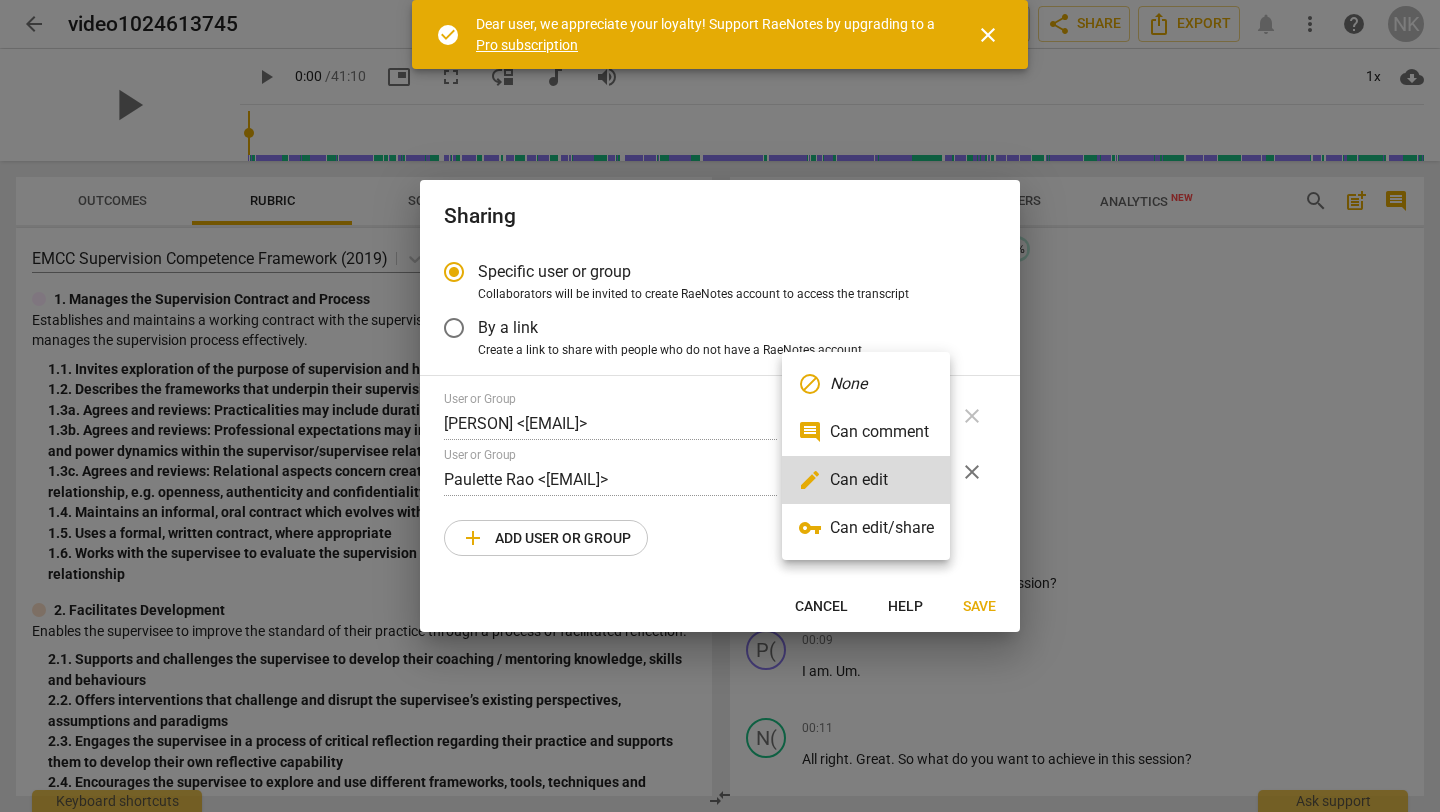 click on "vpn_key Can edit/share" at bounding box center [866, 528] 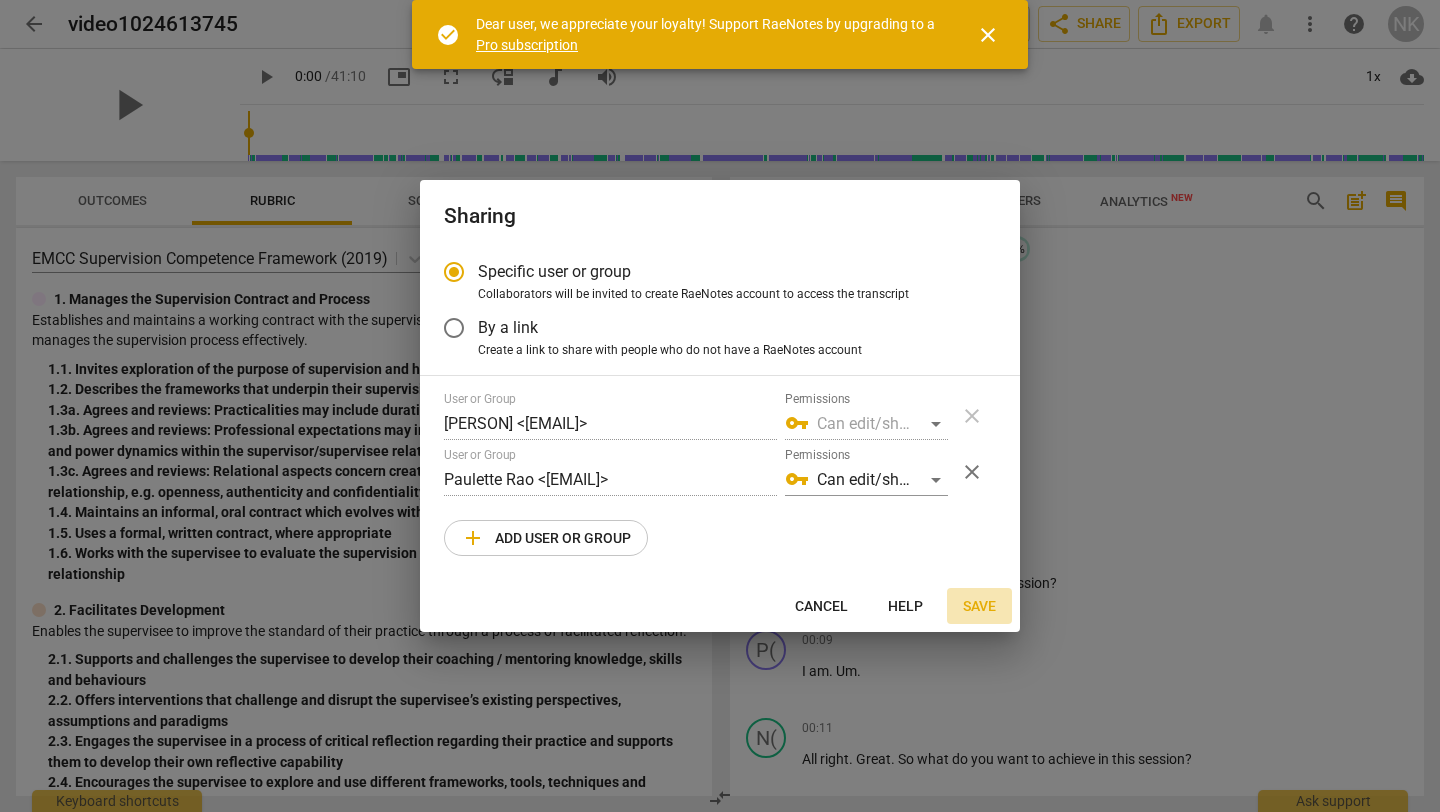 click on "Save" at bounding box center [979, 607] 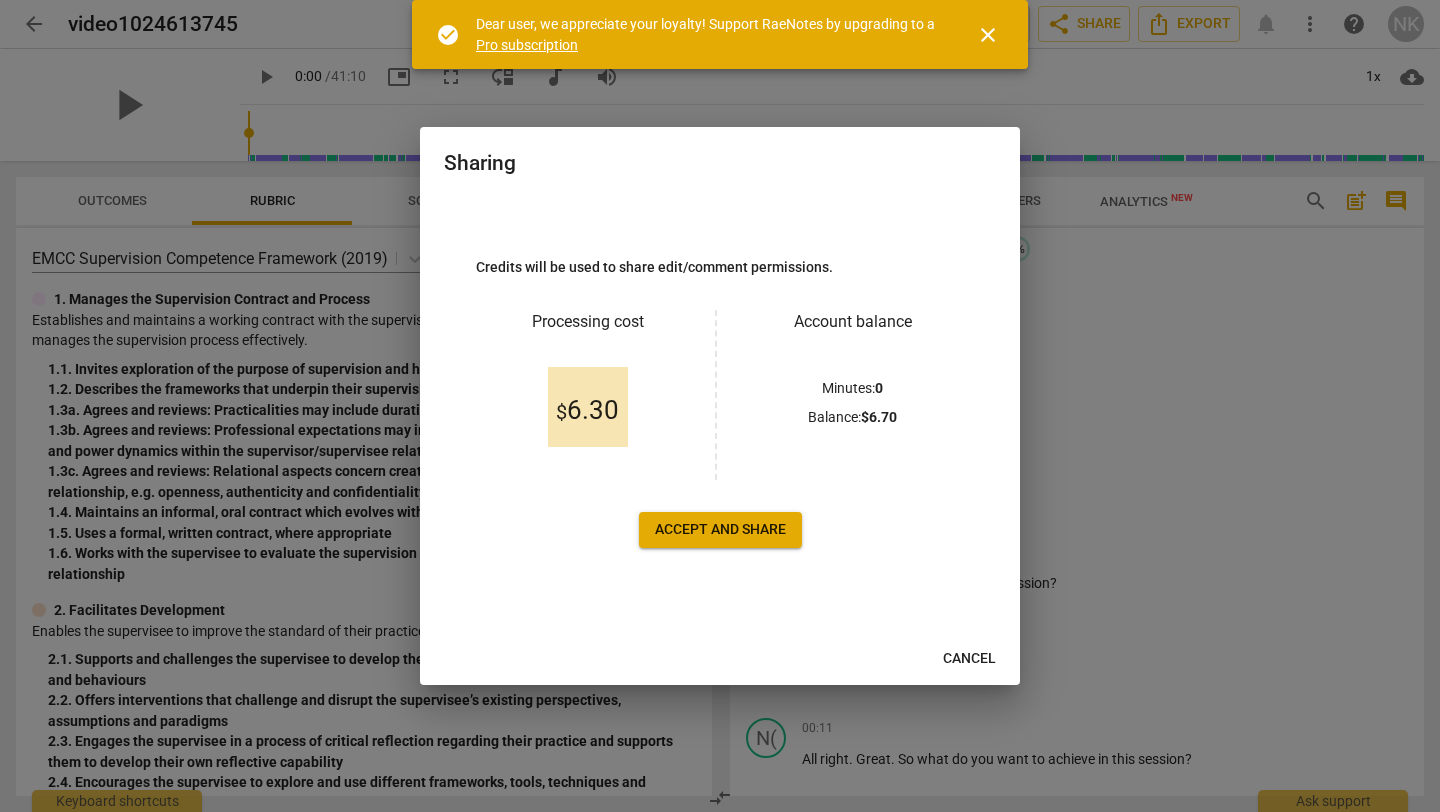 click on "Accept and share" at bounding box center (720, 530) 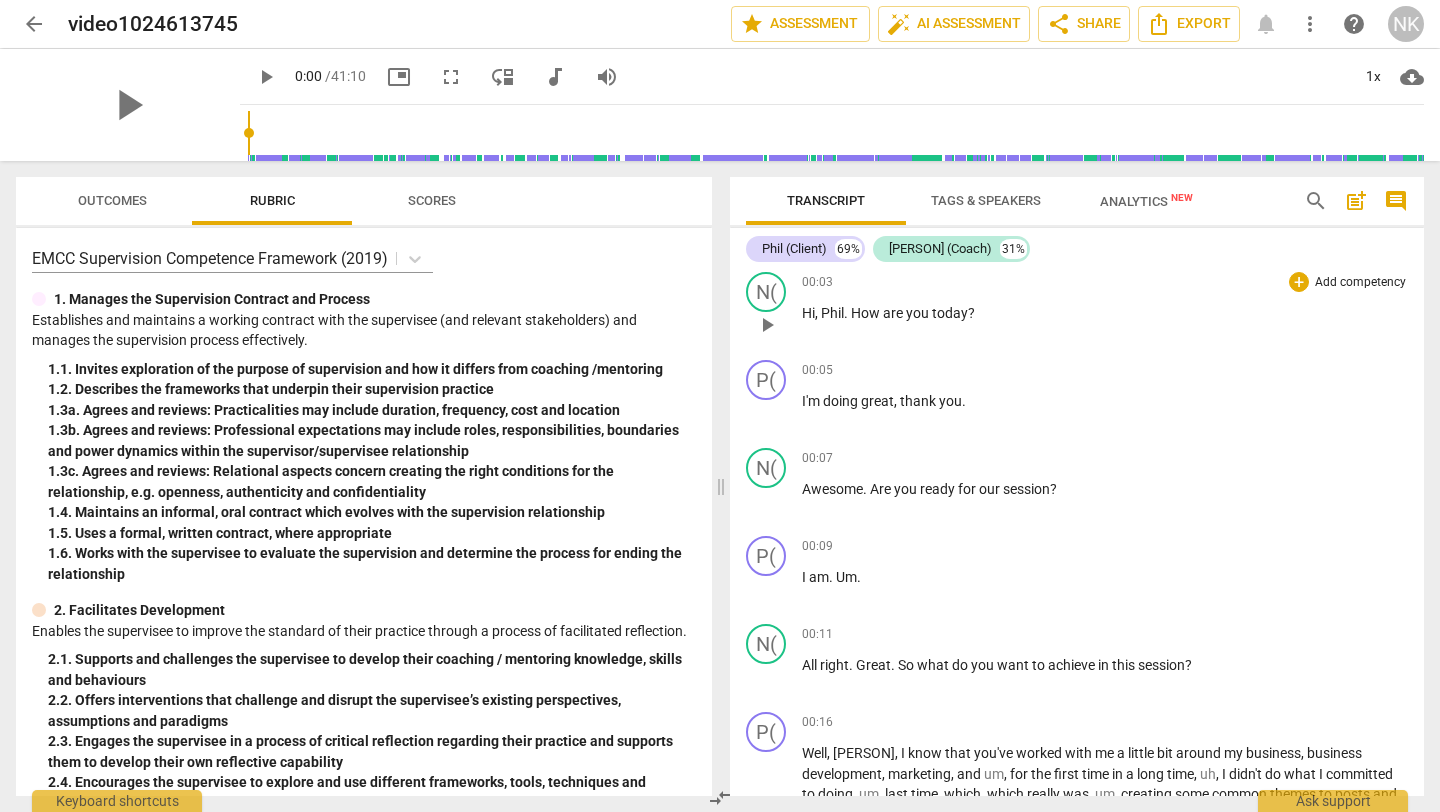 scroll, scrollTop: 99, scrollLeft: 0, axis: vertical 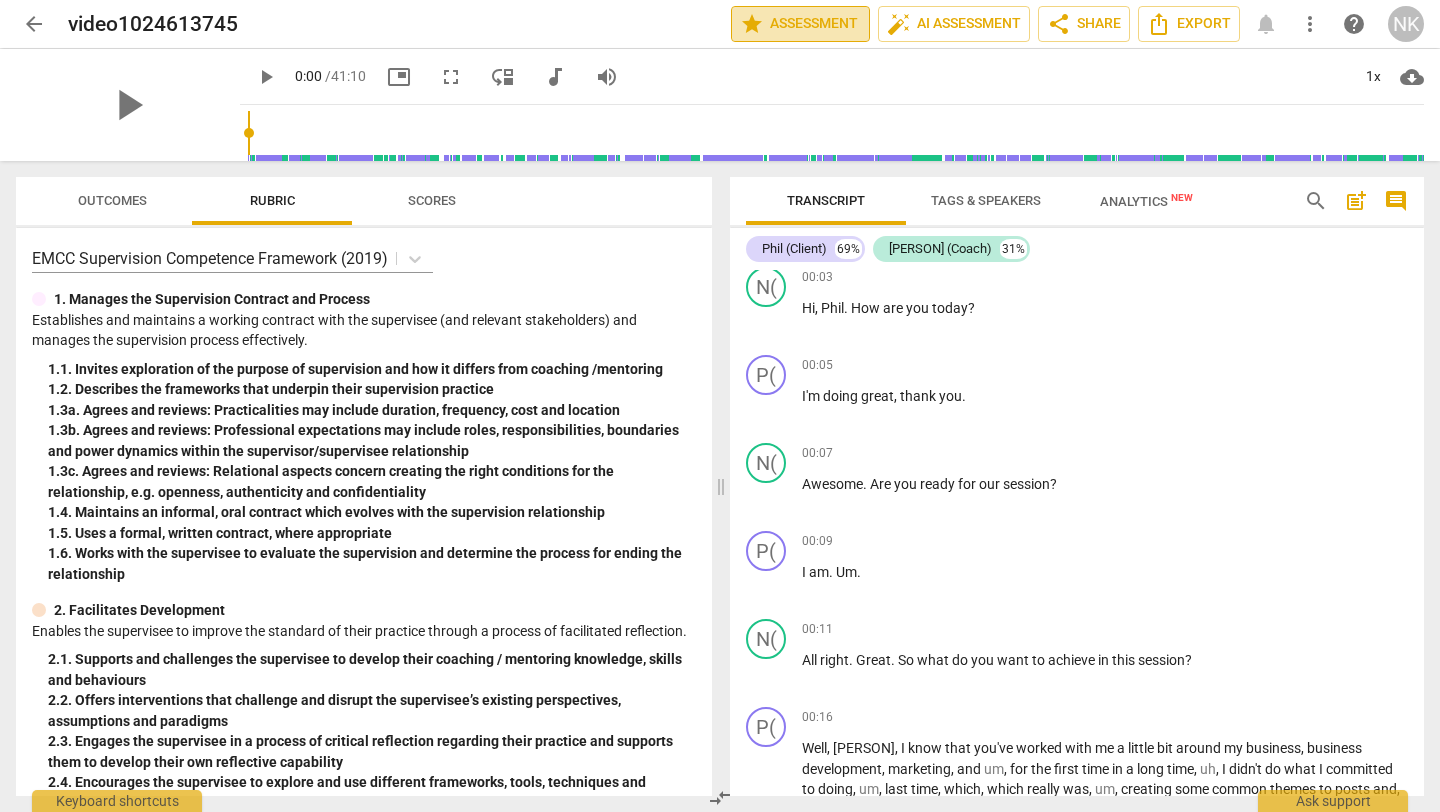 click on "star    Assessment" at bounding box center (800, 24) 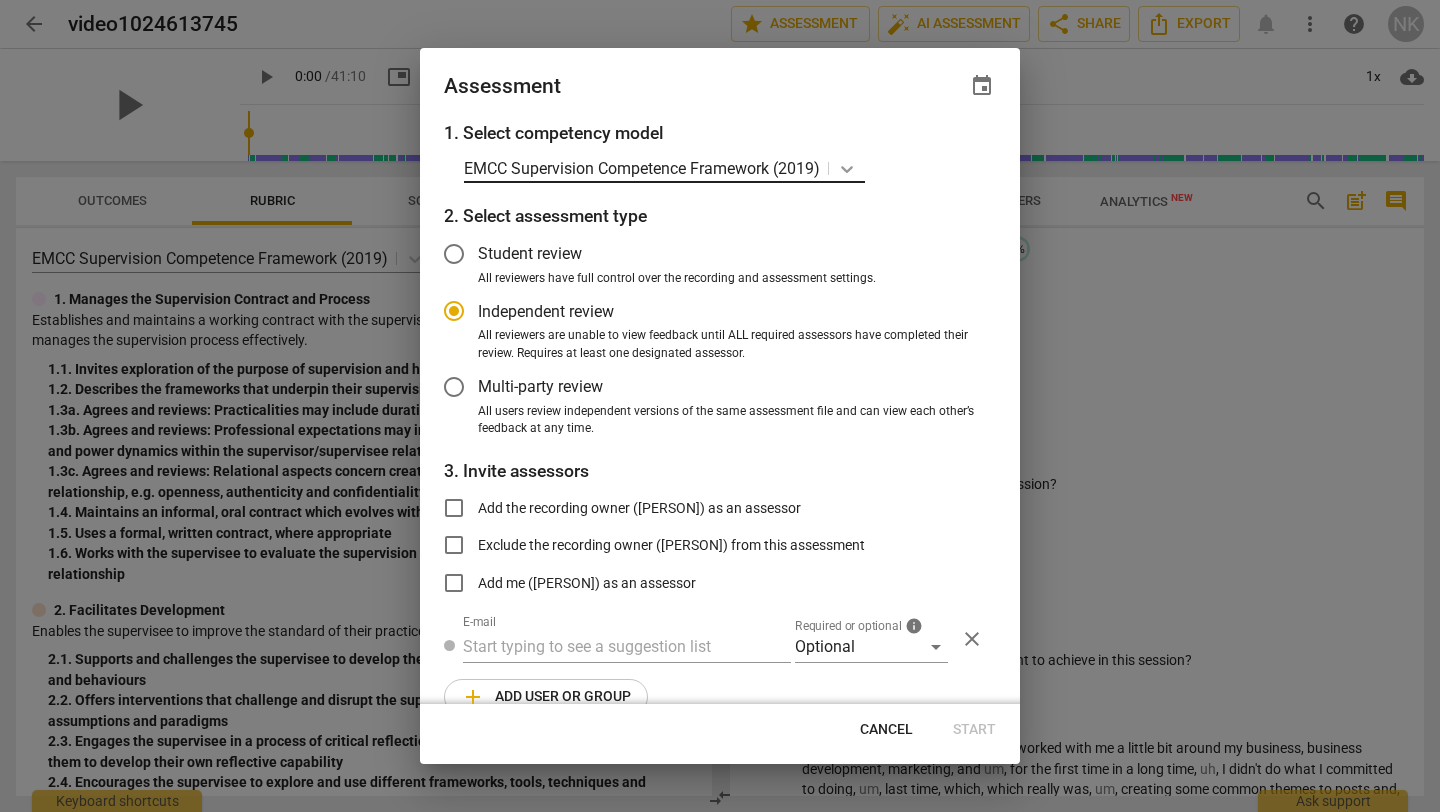 click 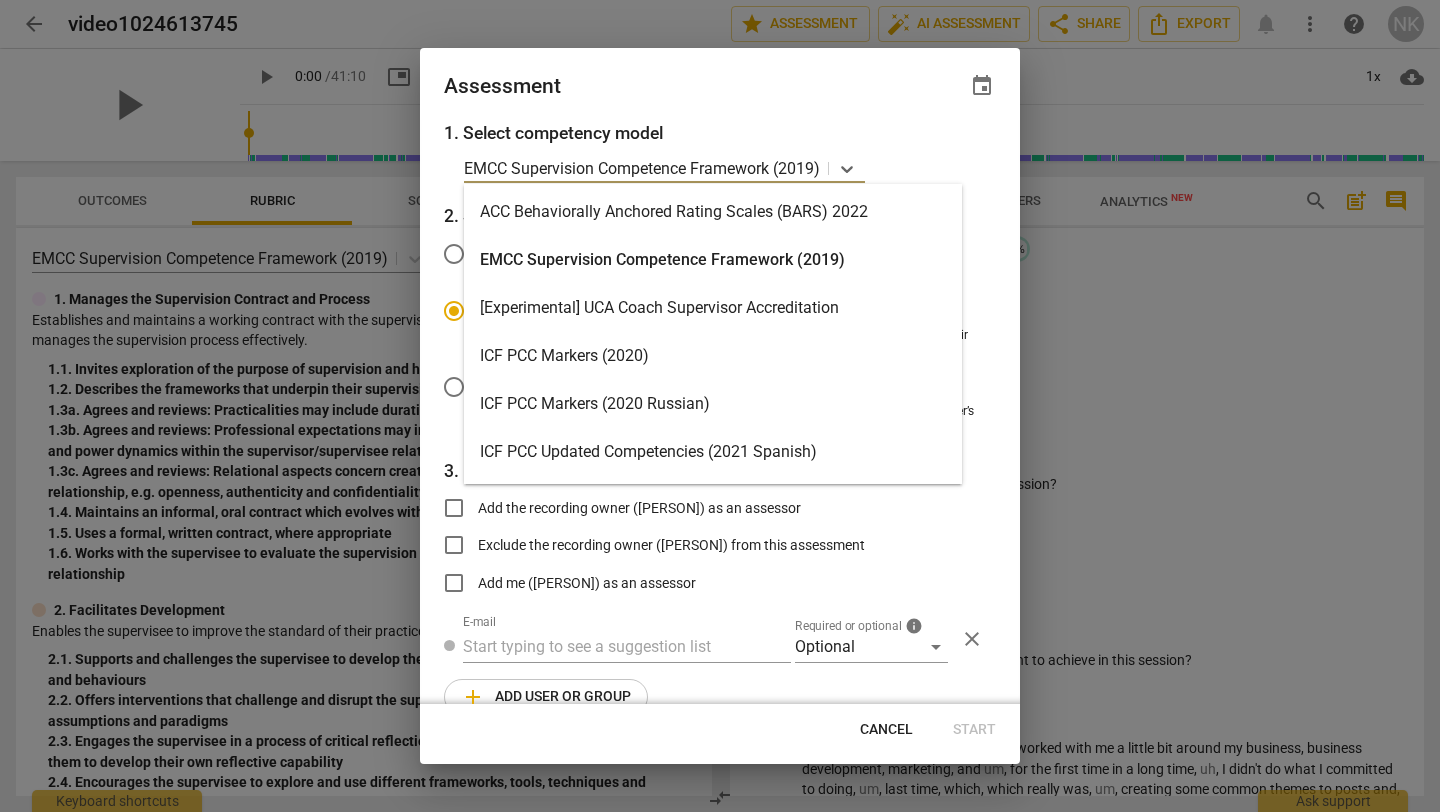 click on "ICF PCC Markers (2020)" at bounding box center [713, 356] 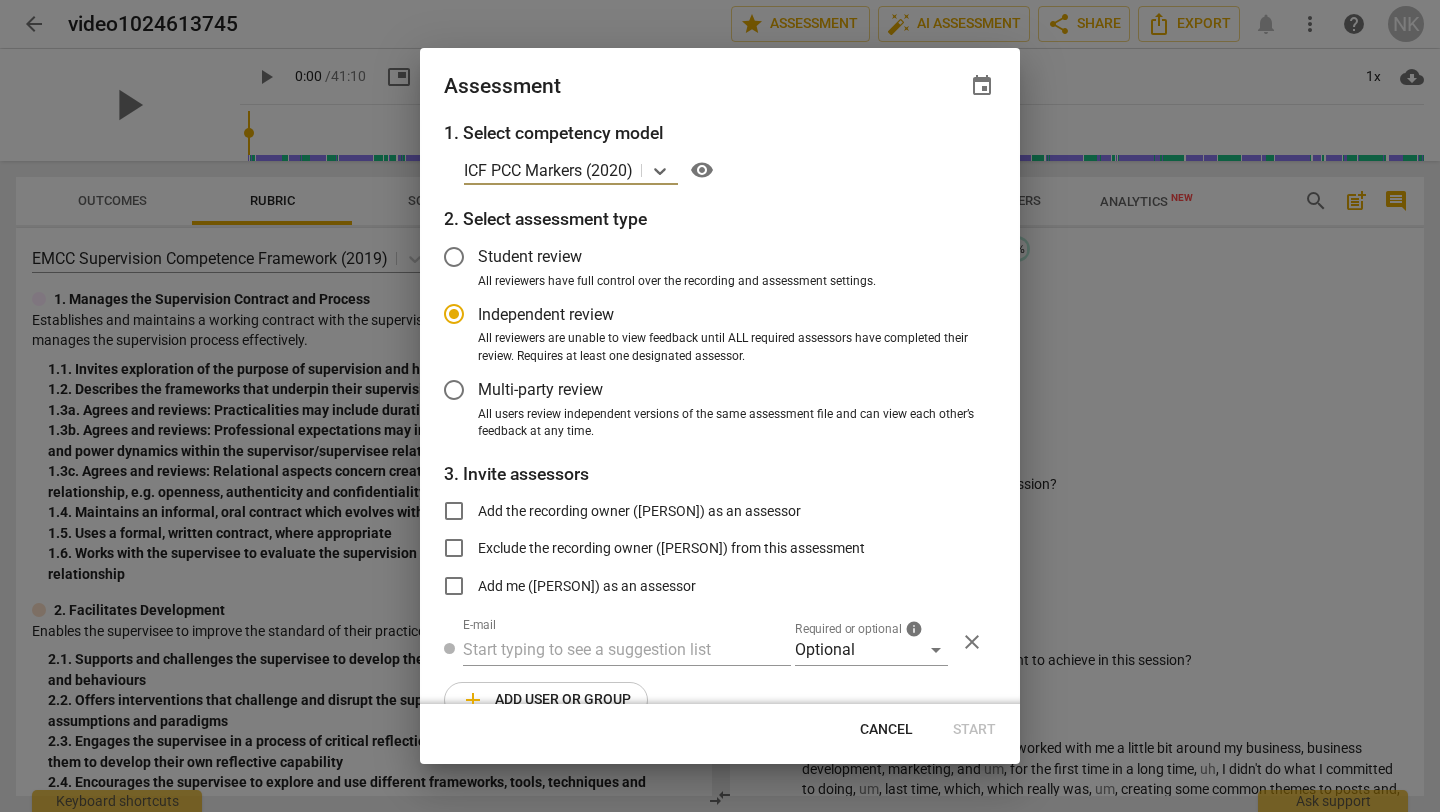 radio on "false" 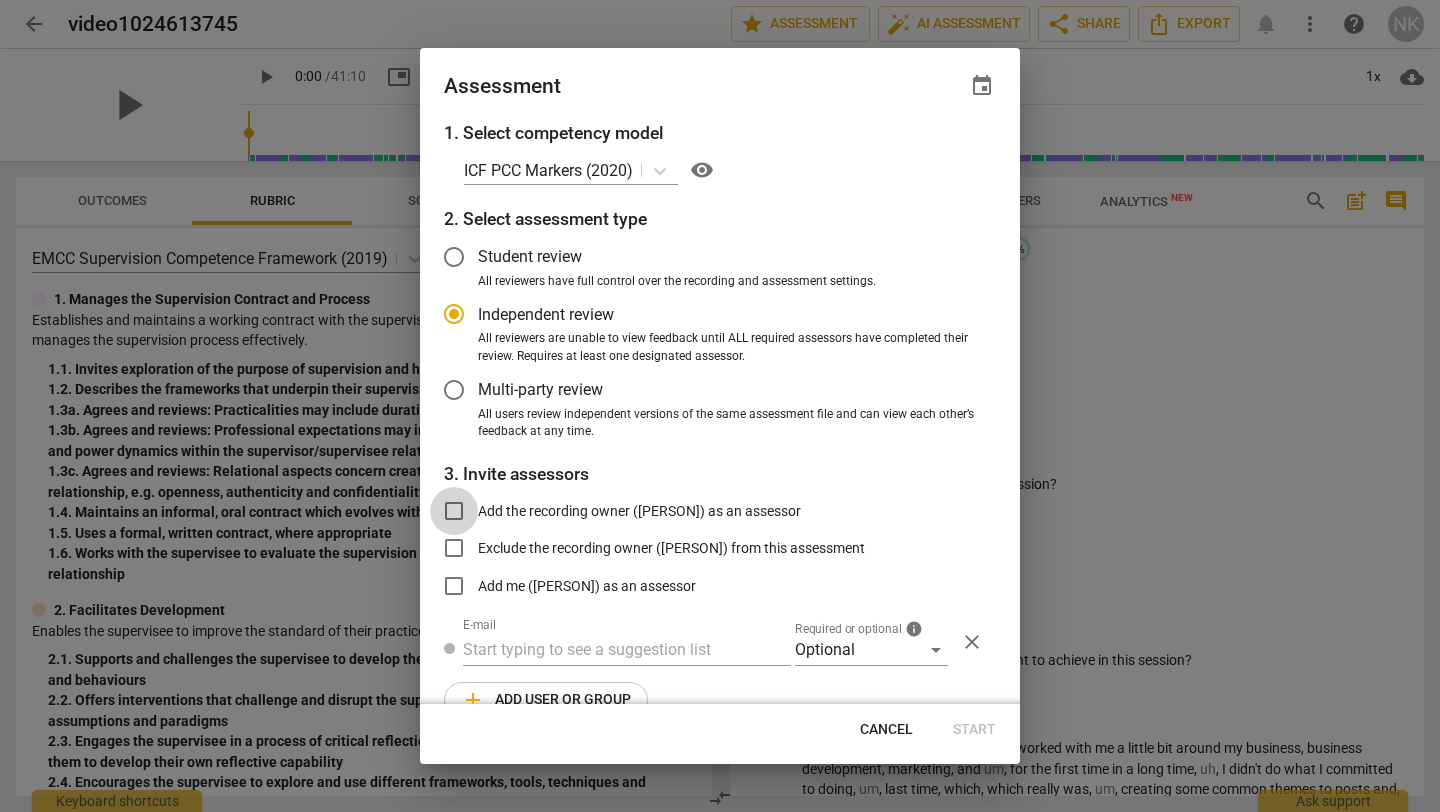 click on "Add the recording owner (Nadine Karp McHugh) as an assessor" at bounding box center (454, 511) 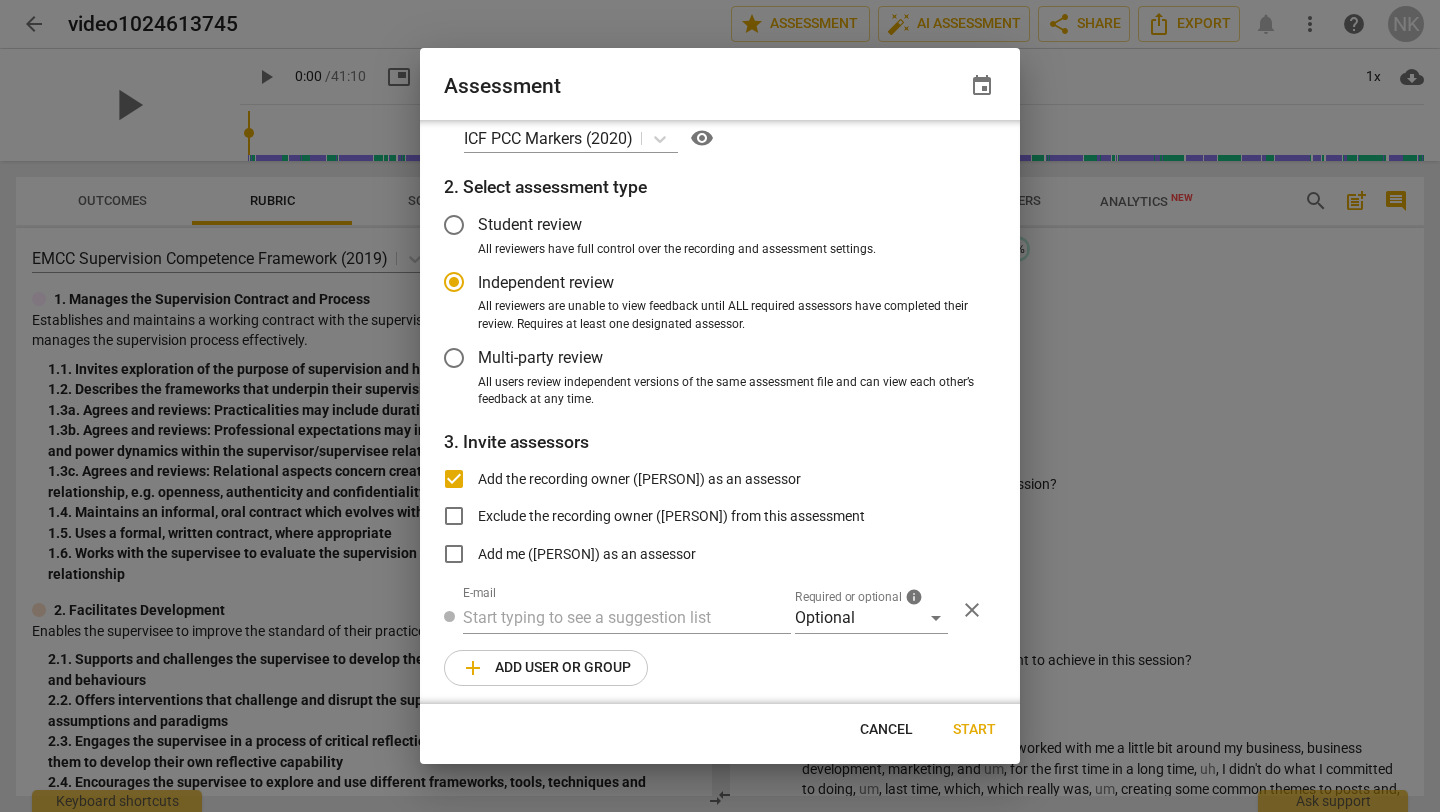 scroll, scrollTop: 37, scrollLeft: 0, axis: vertical 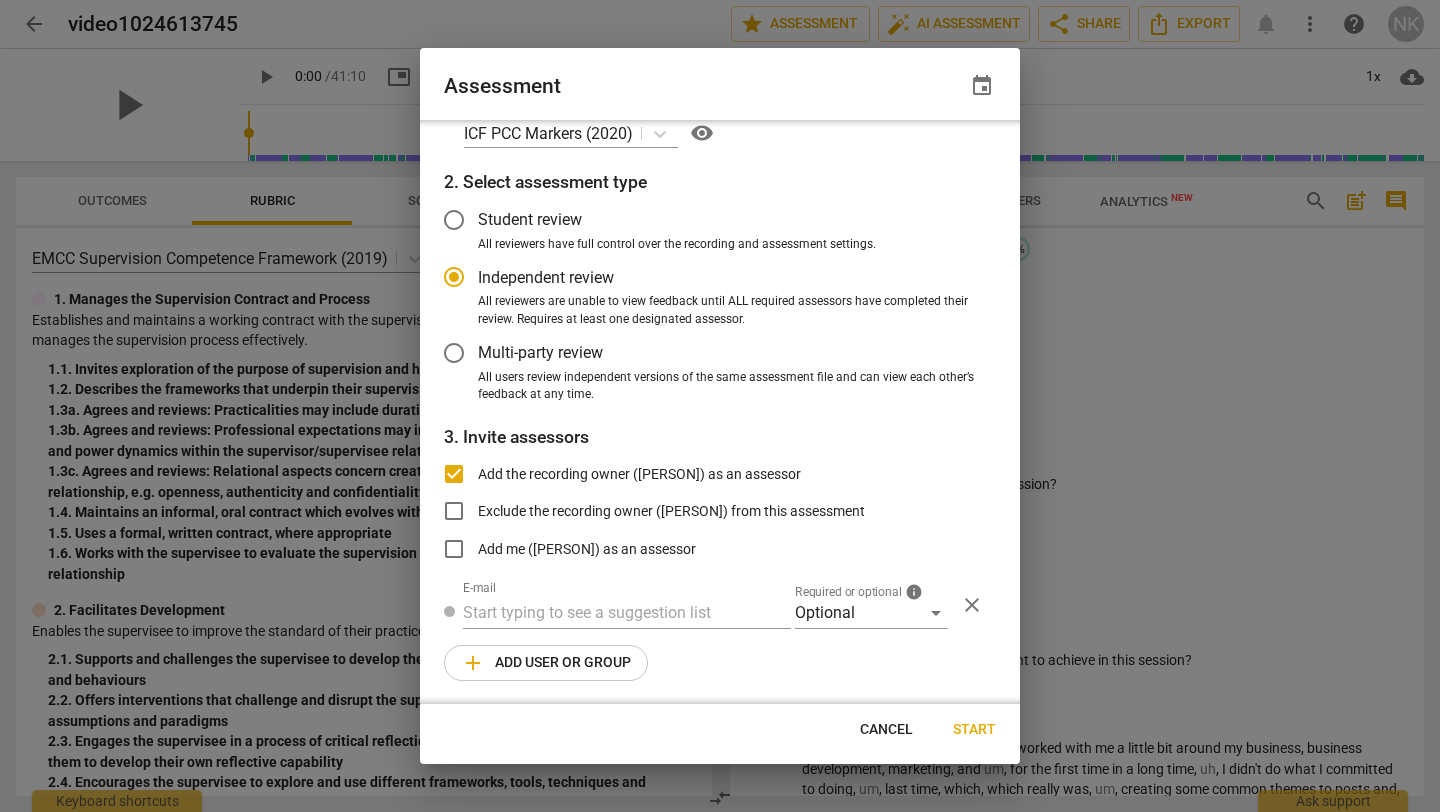 radio on "false" 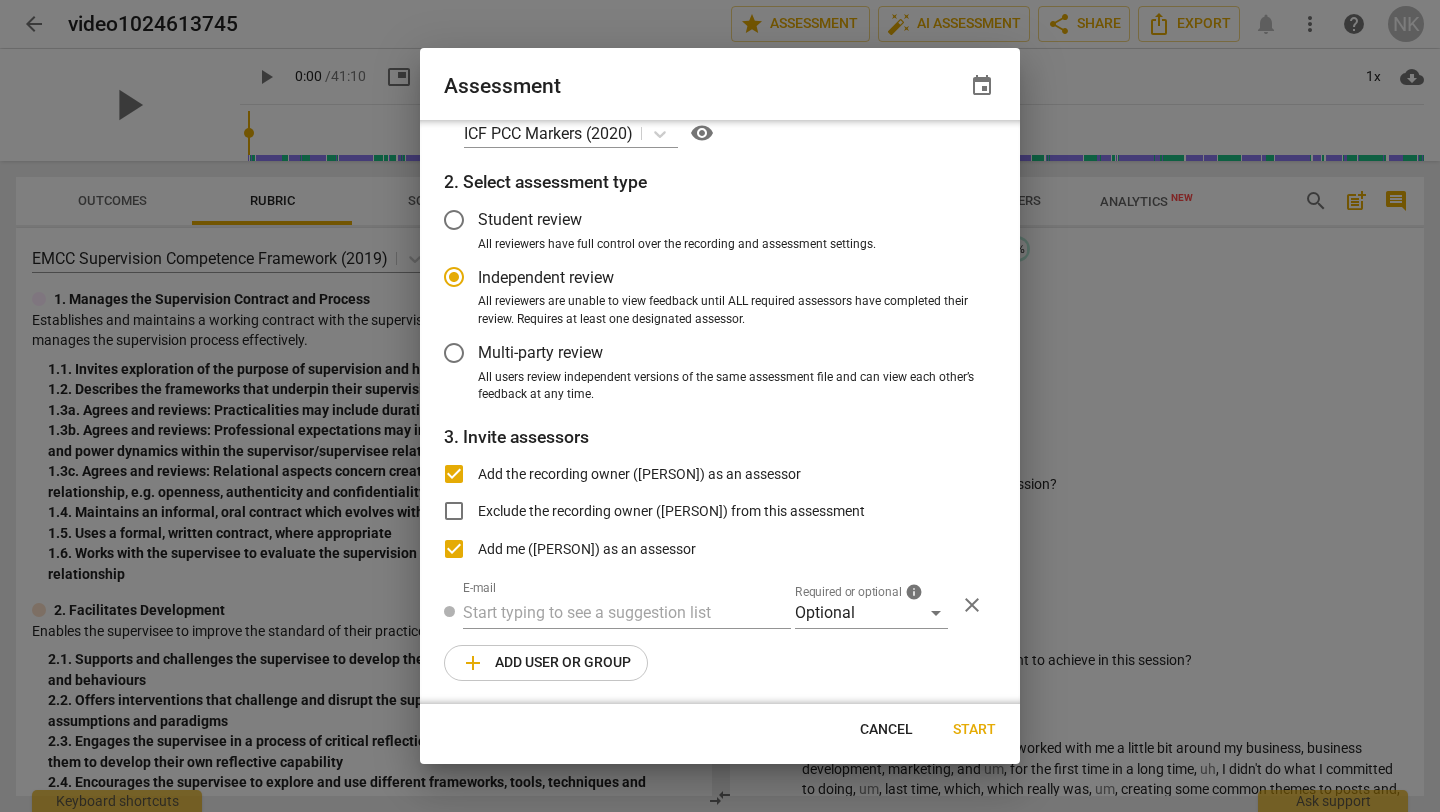 click on "add Add user or group" at bounding box center [546, 663] 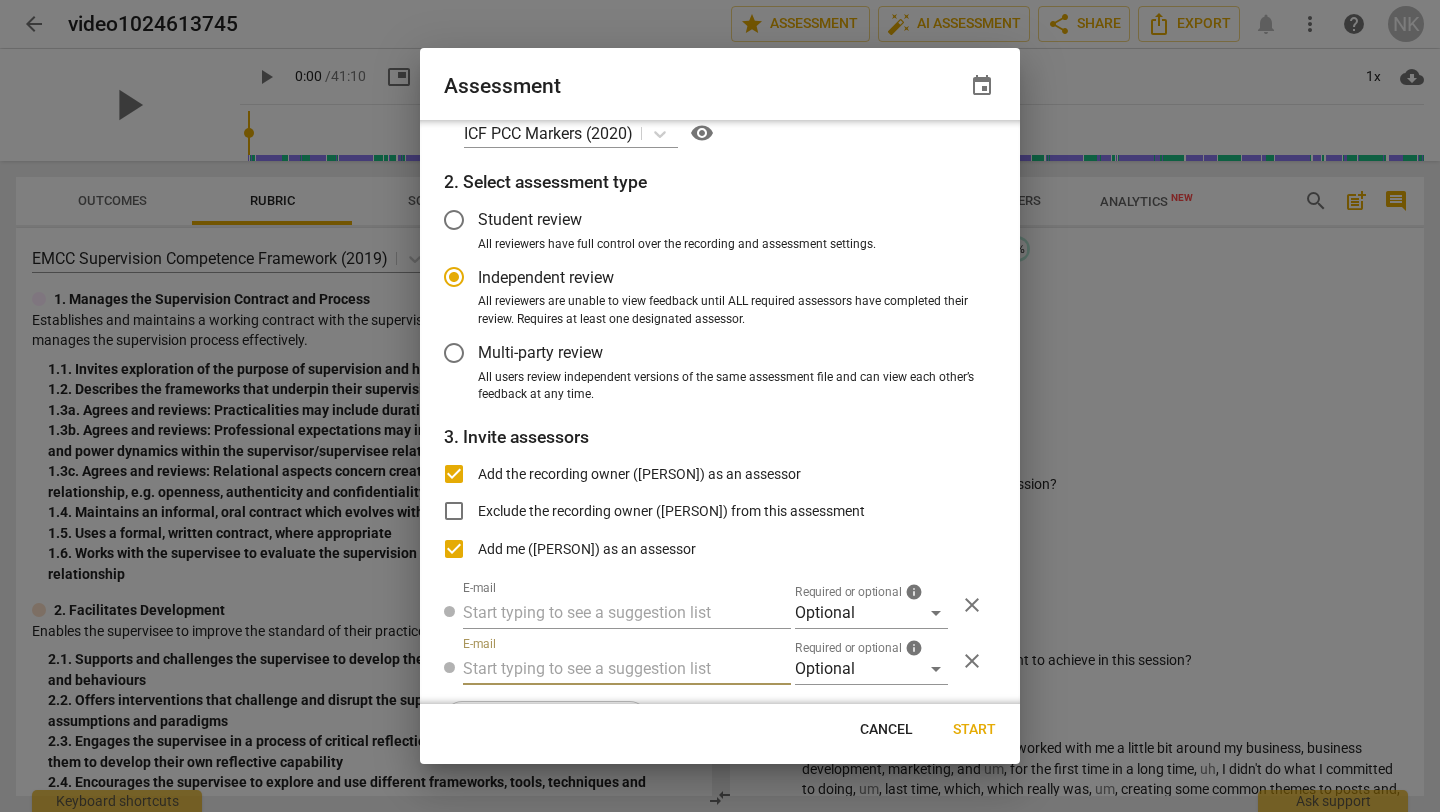 radio on "false" 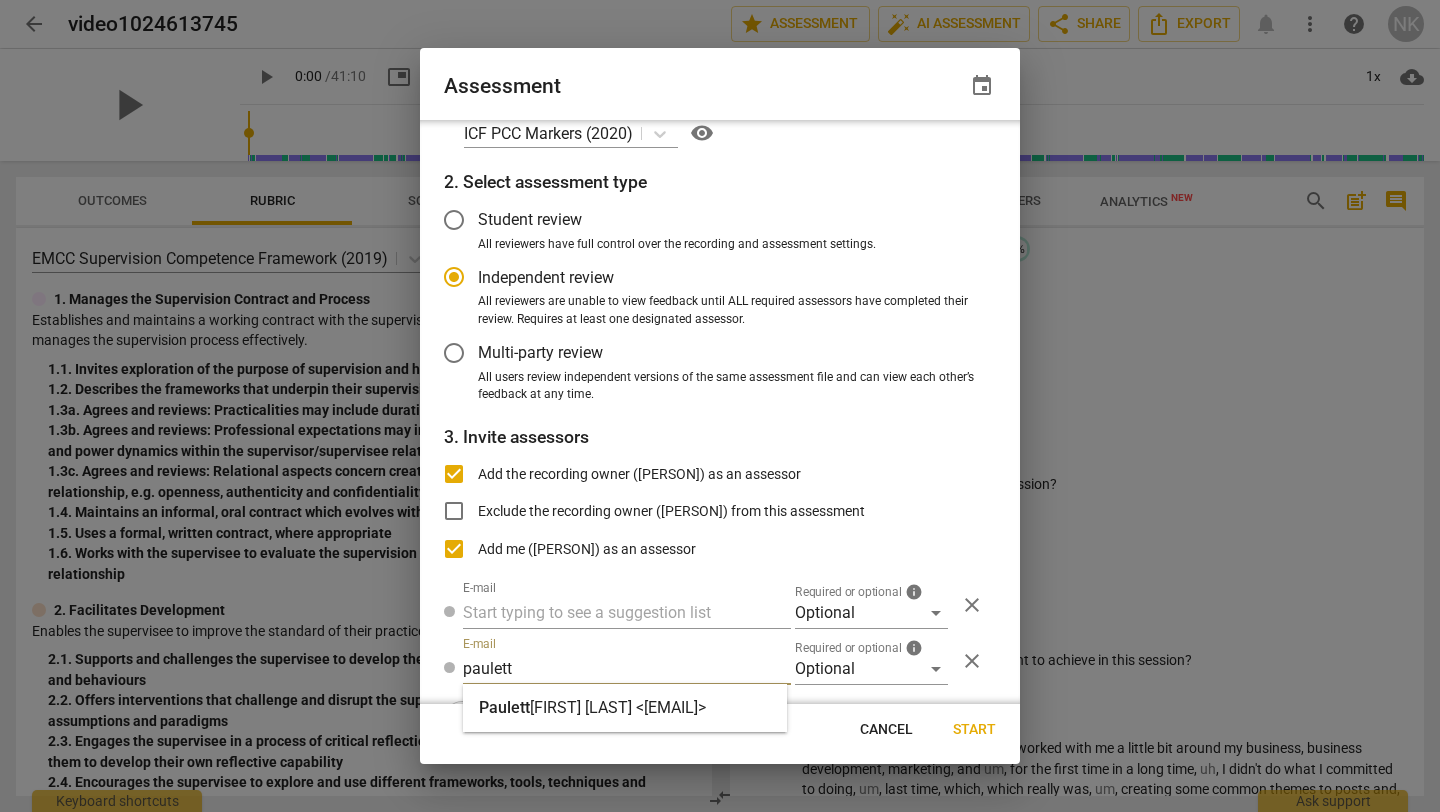 type on "paulett" 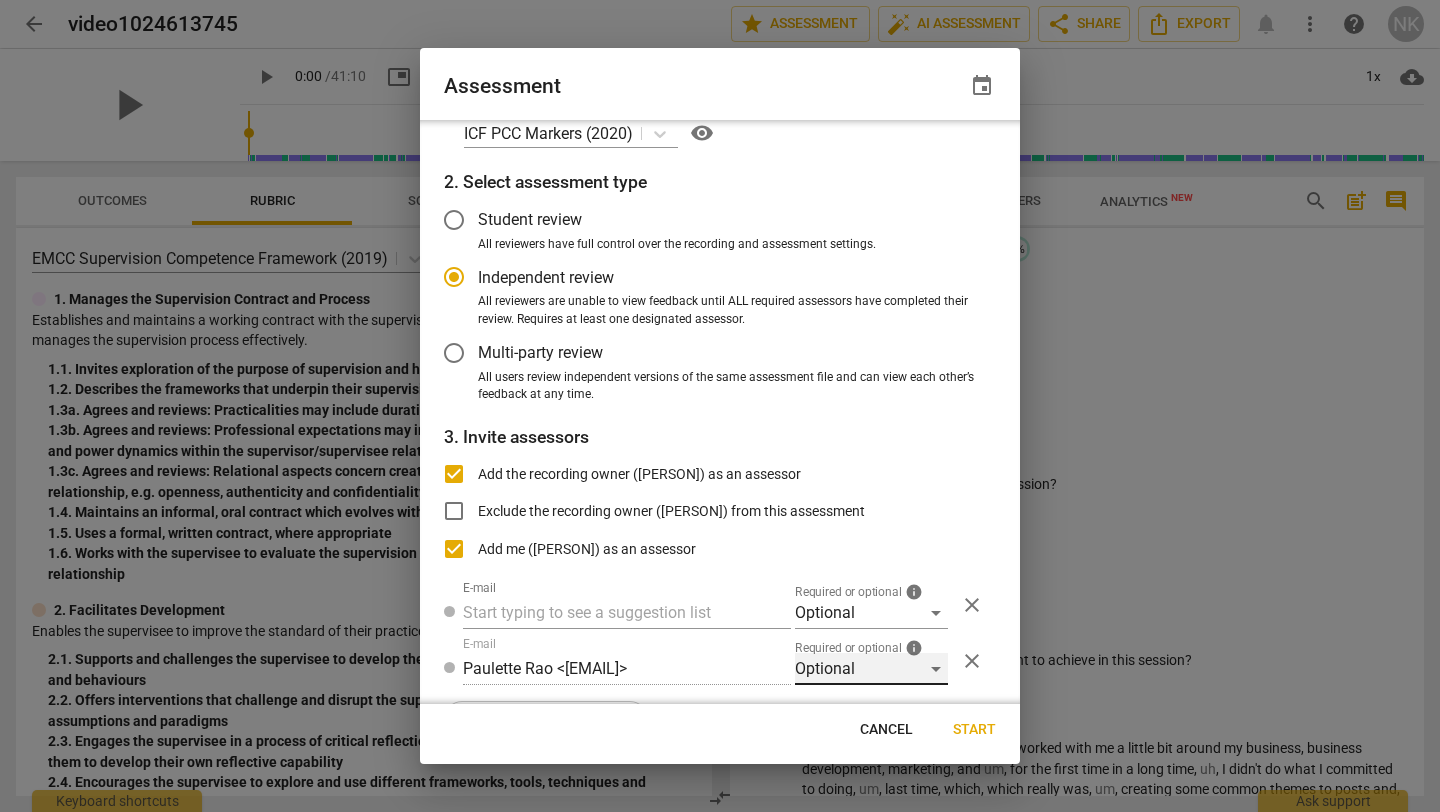 click on "Optional" at bounding box center (871, 669) 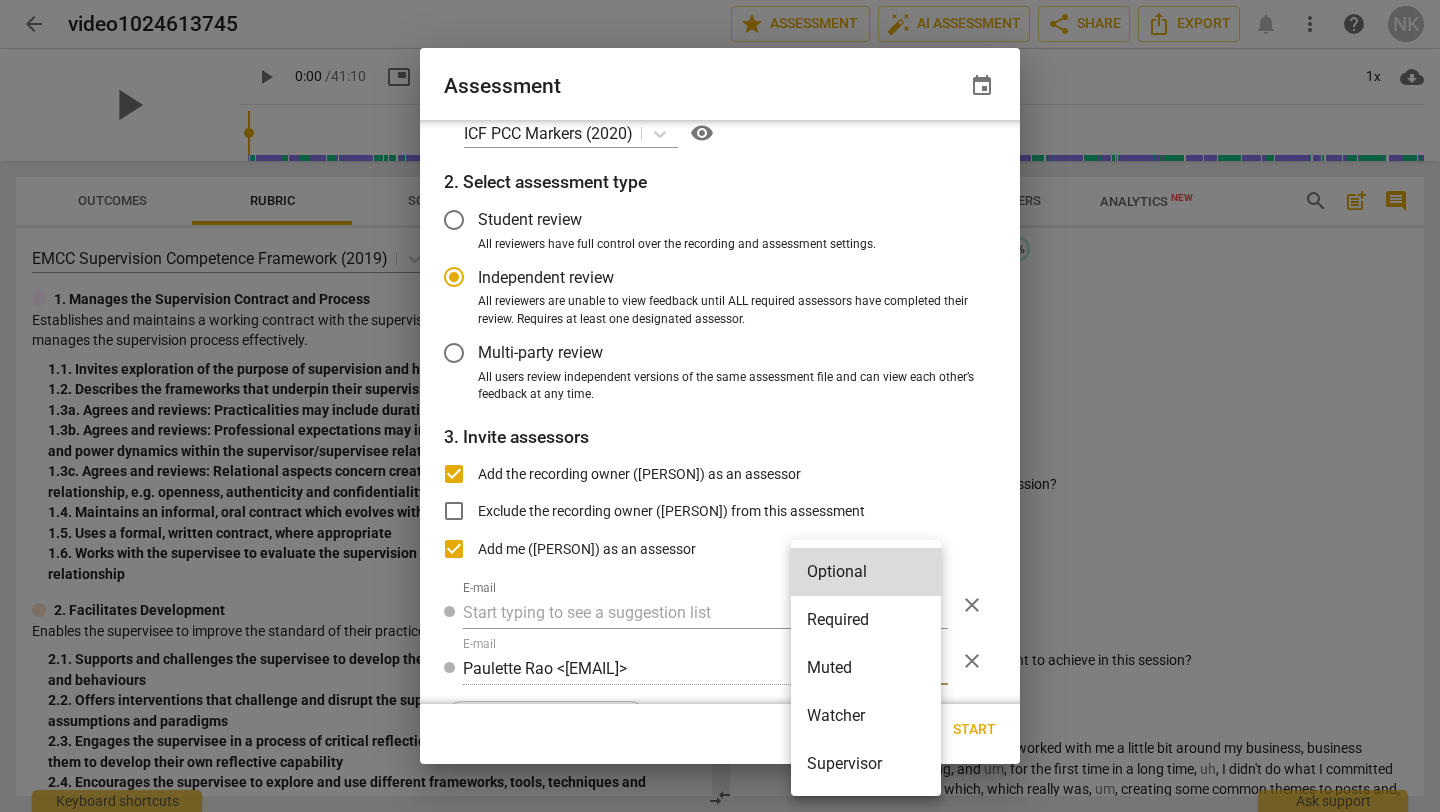 click on "Required" at bounding box center [866, 620] 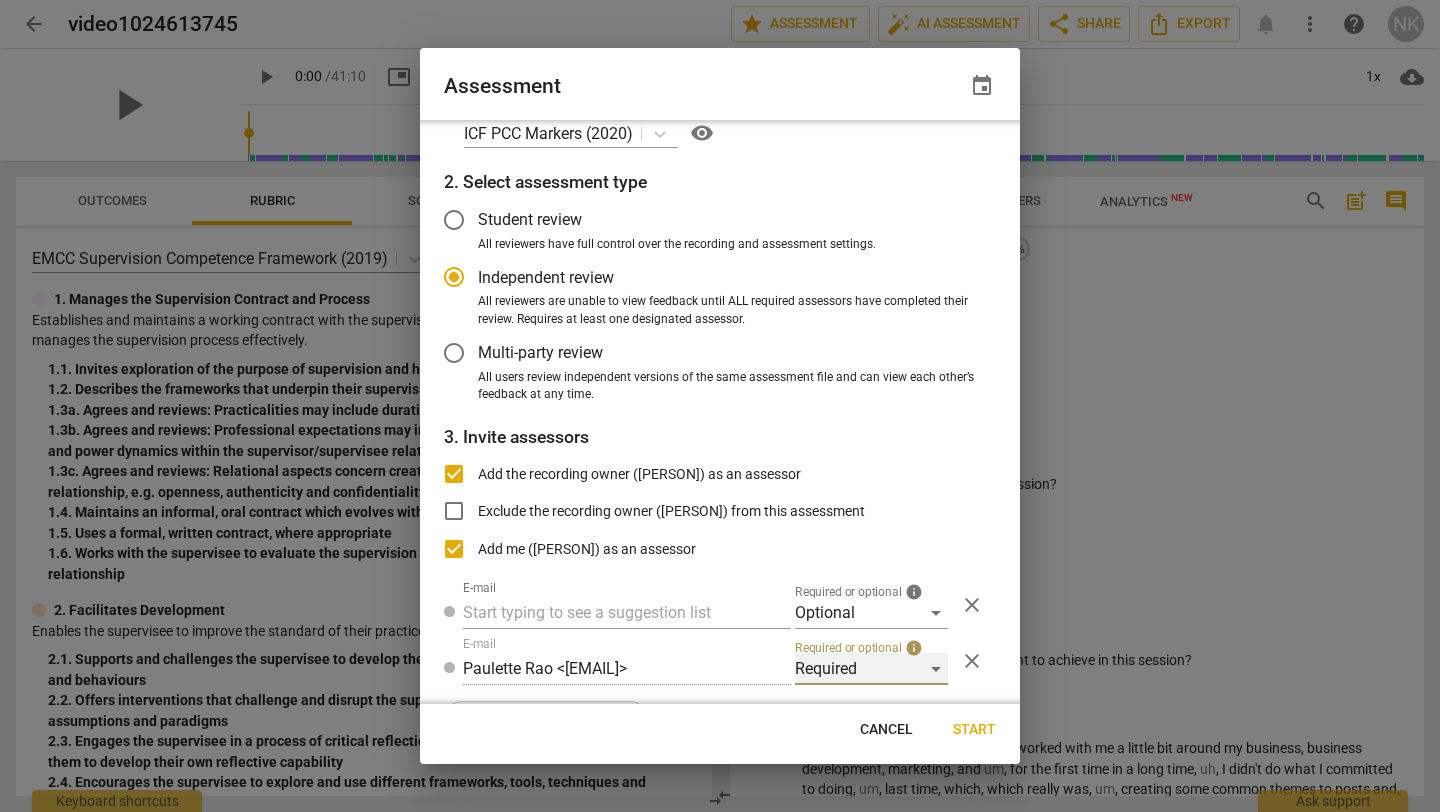 scroll, scrollTop: 0, scrollLeft: 0, axis: both 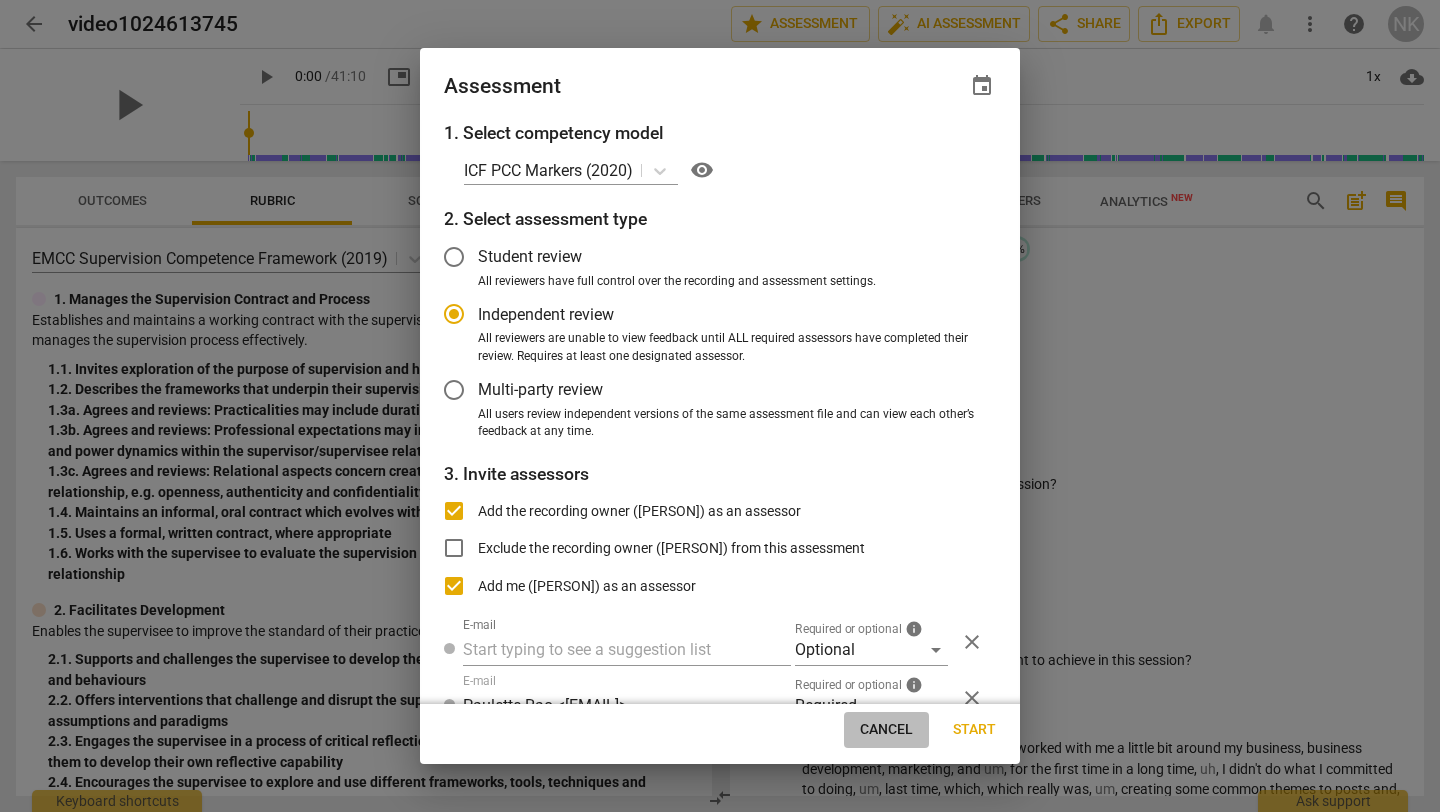 click on "Cancel" at bounding box center [886, 730] 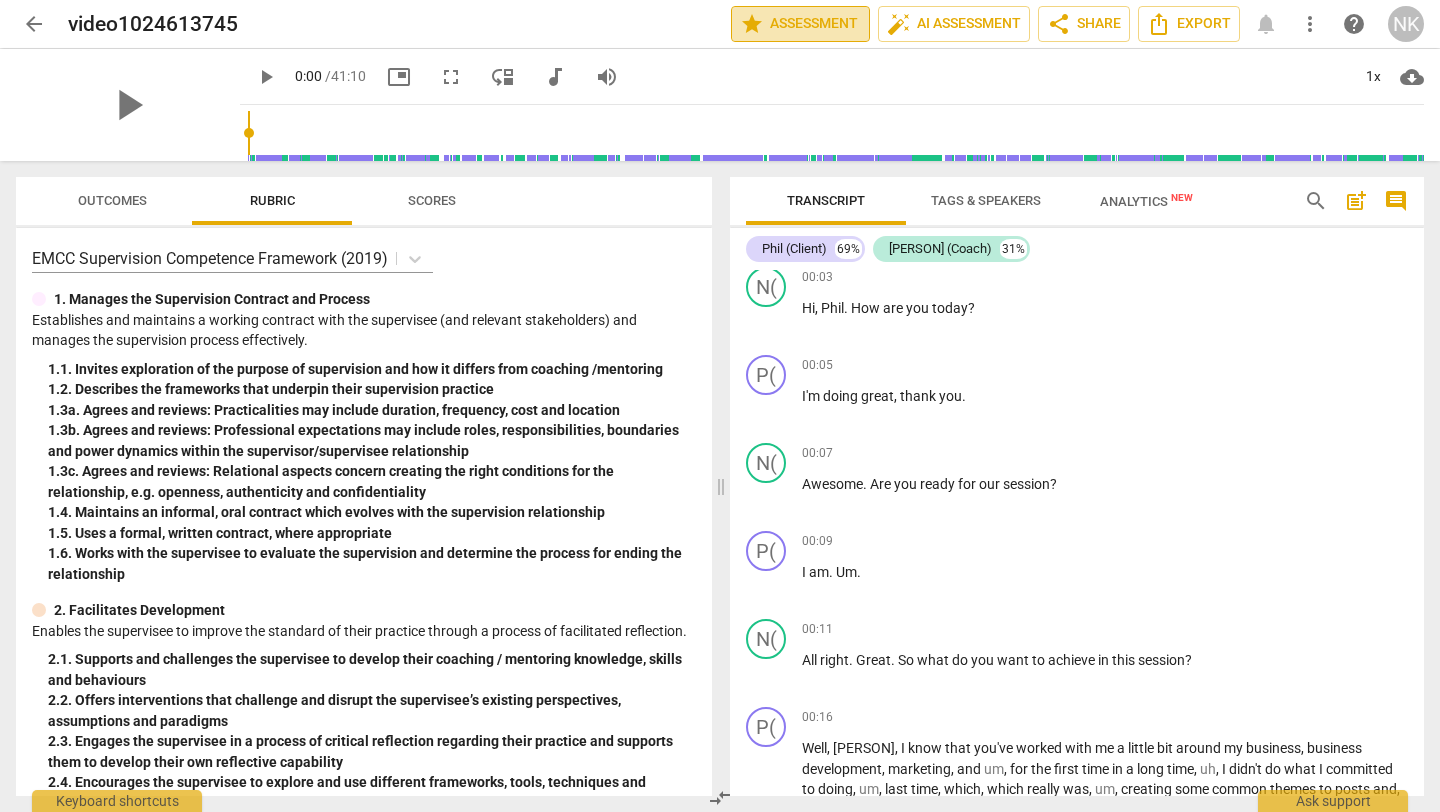 click on "star    Assessment" at bounding box center (800, 24) 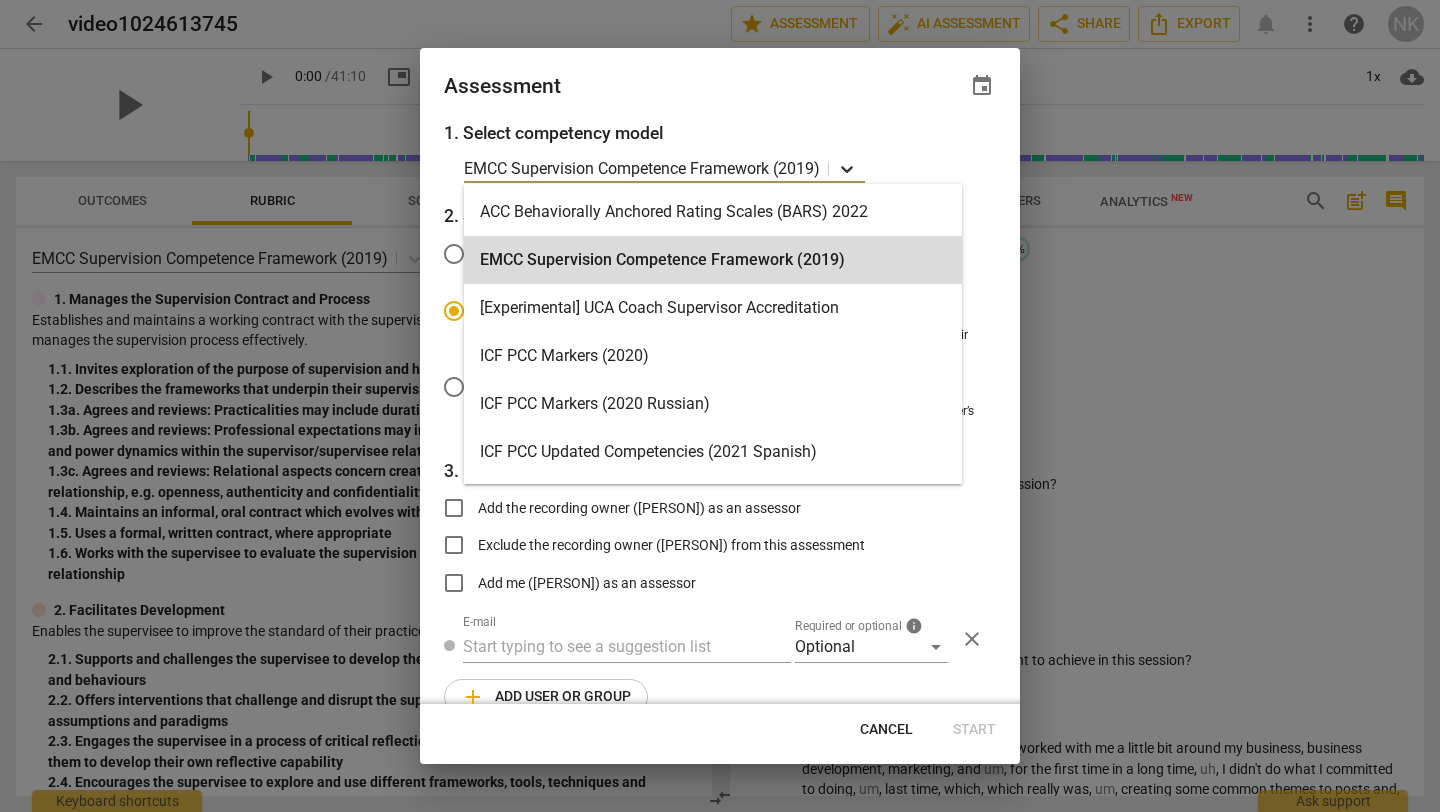click 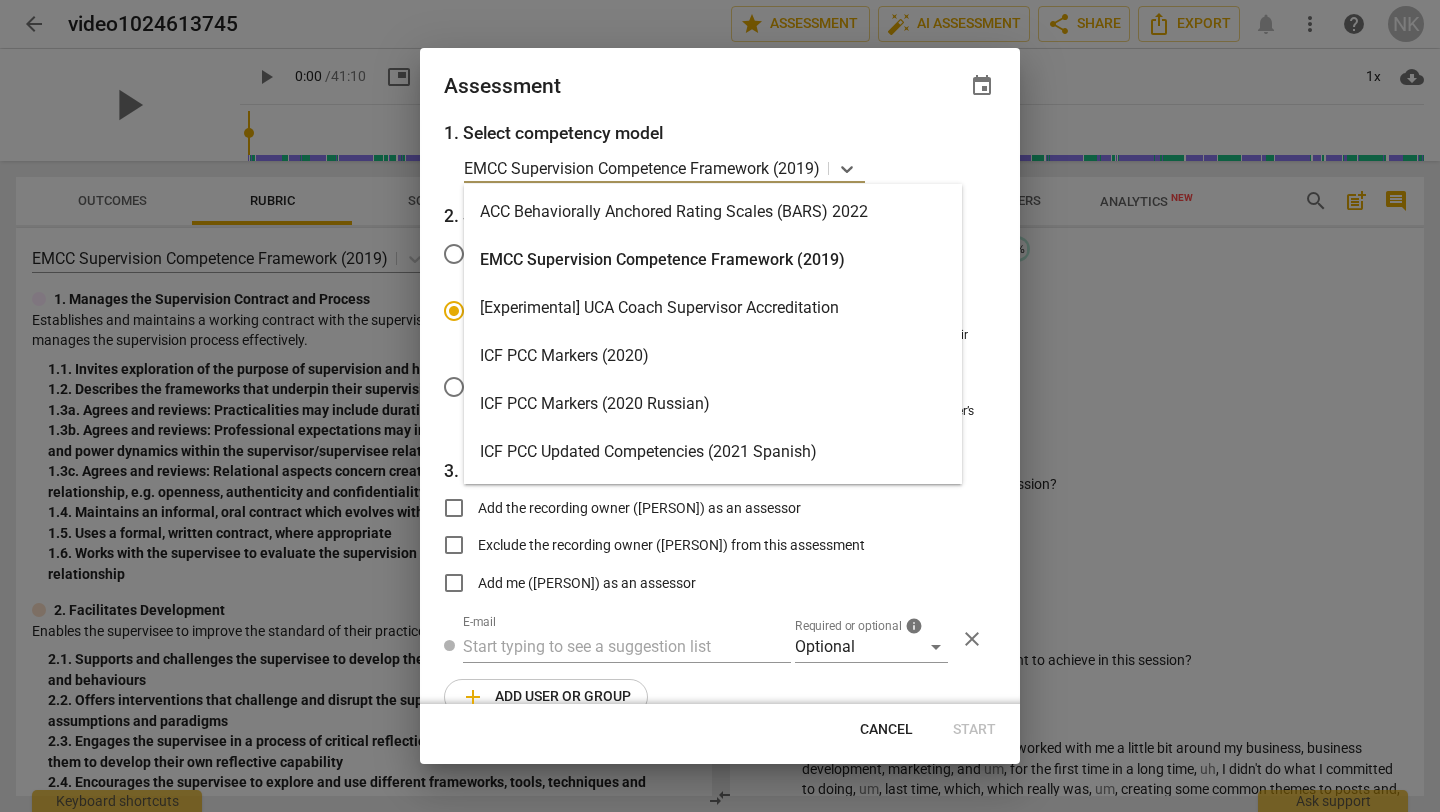click on "ICF PCC Markers (2020)" at bounding box center (713, 356) 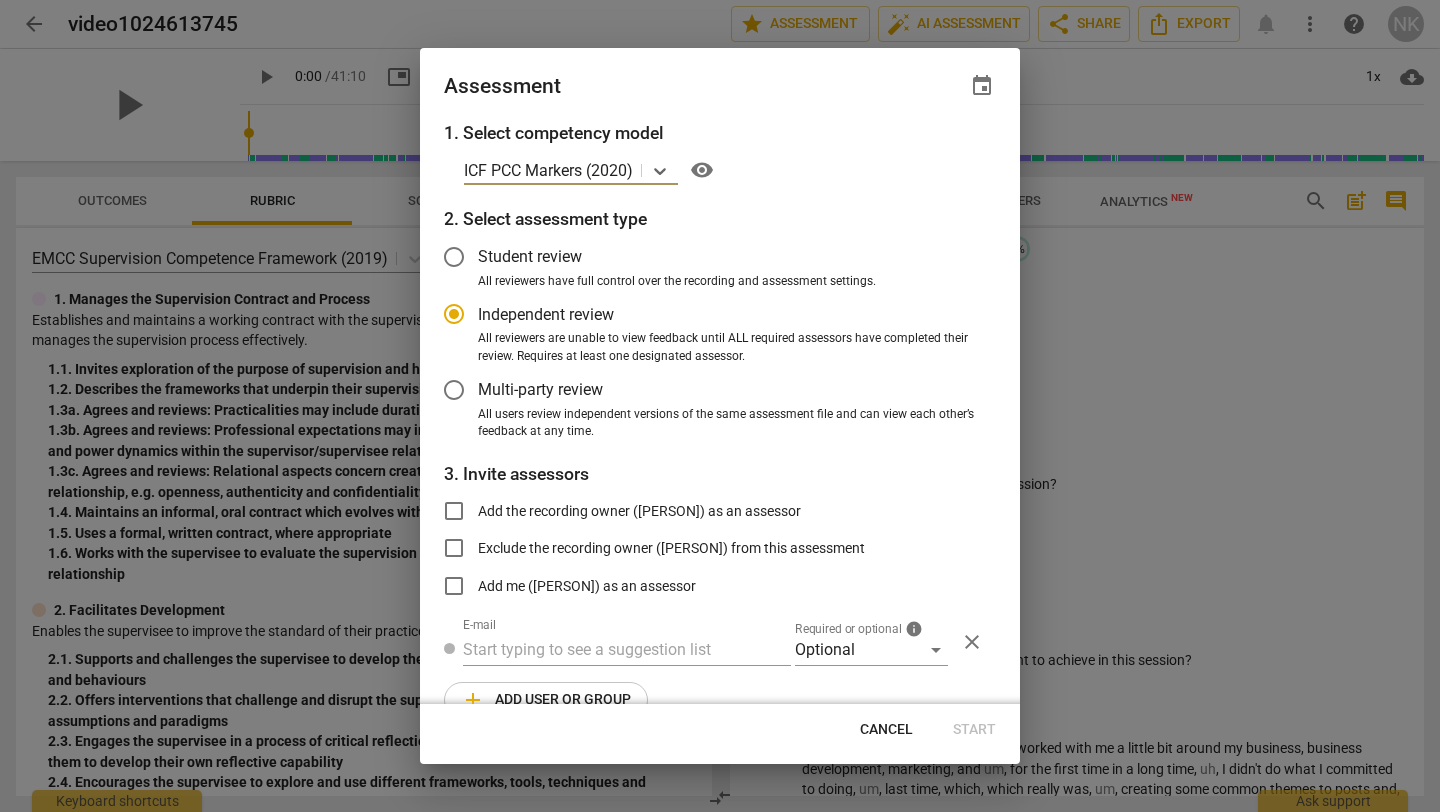 scroll, scrollTop: 37, scrollLeft: 0, axis: vertical 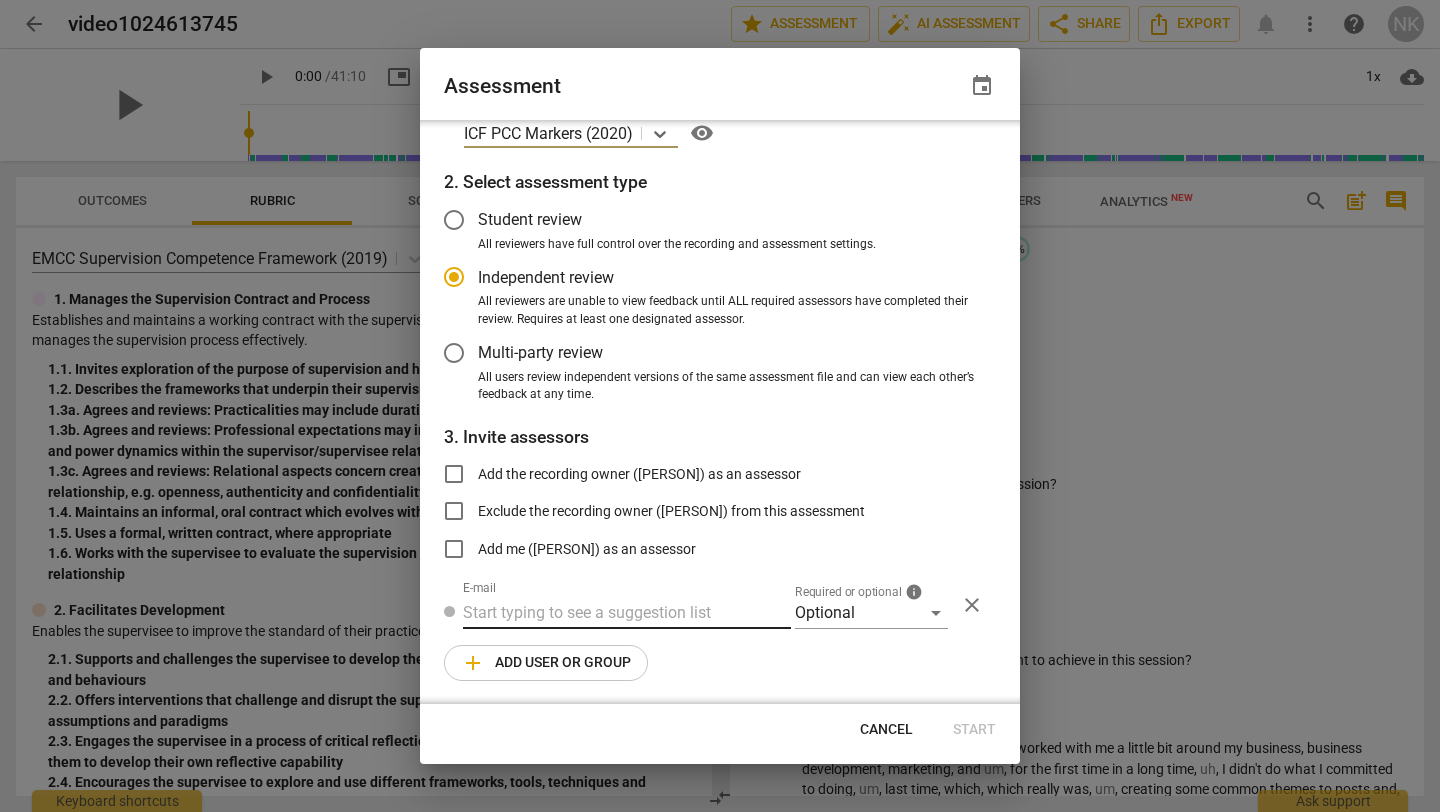 radio on "false" 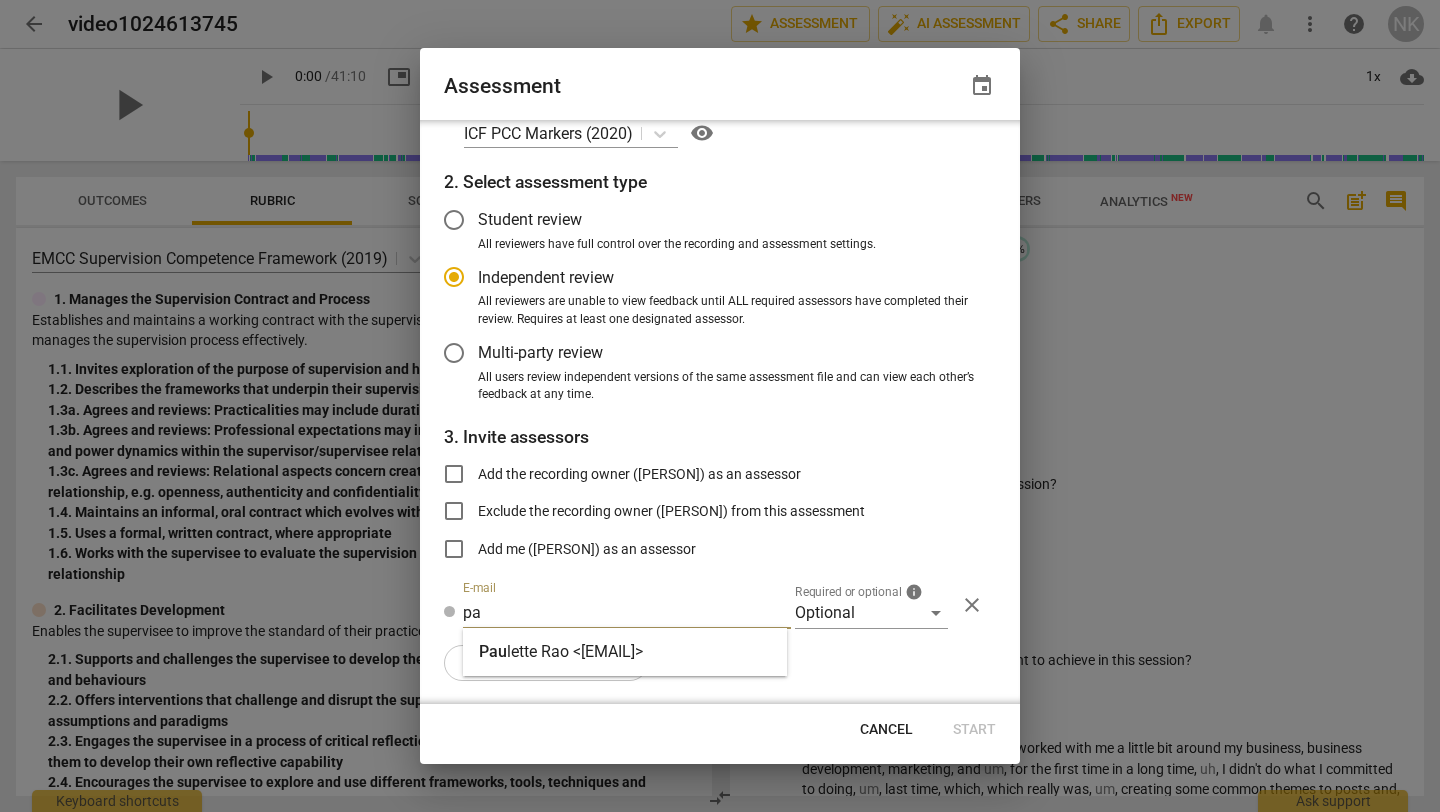 type on "p" 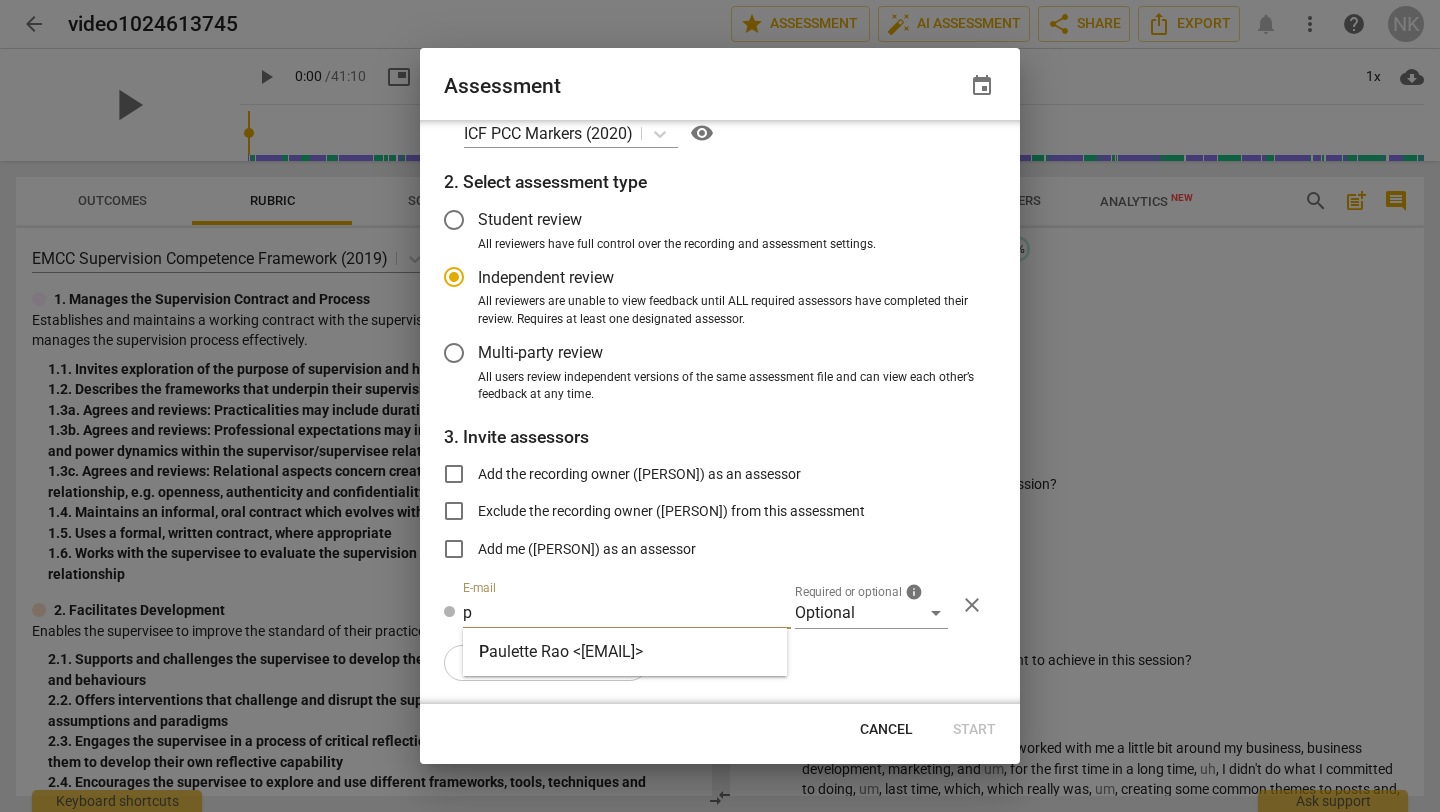 type 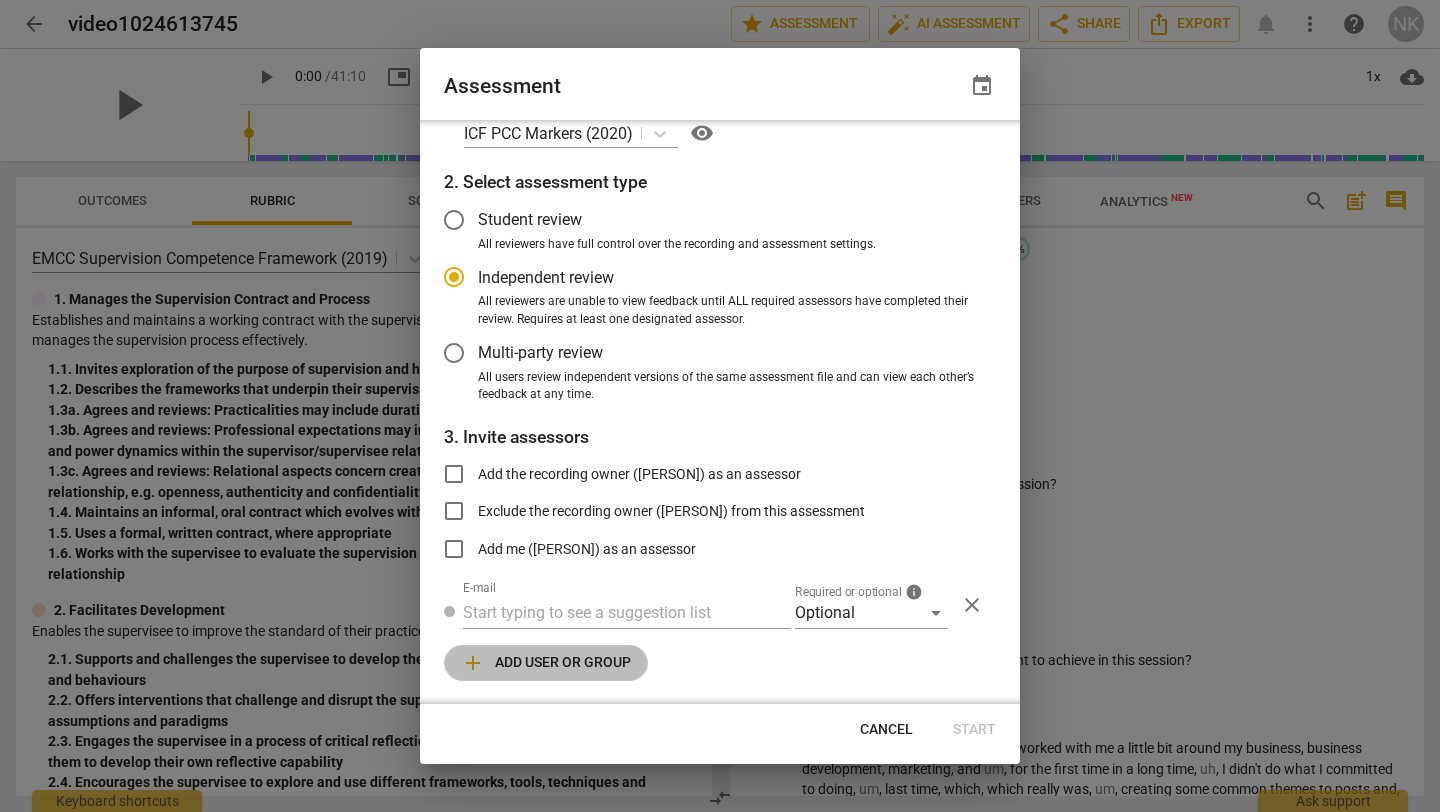 click on "add Add user or group" at bounding box center [546, 663] 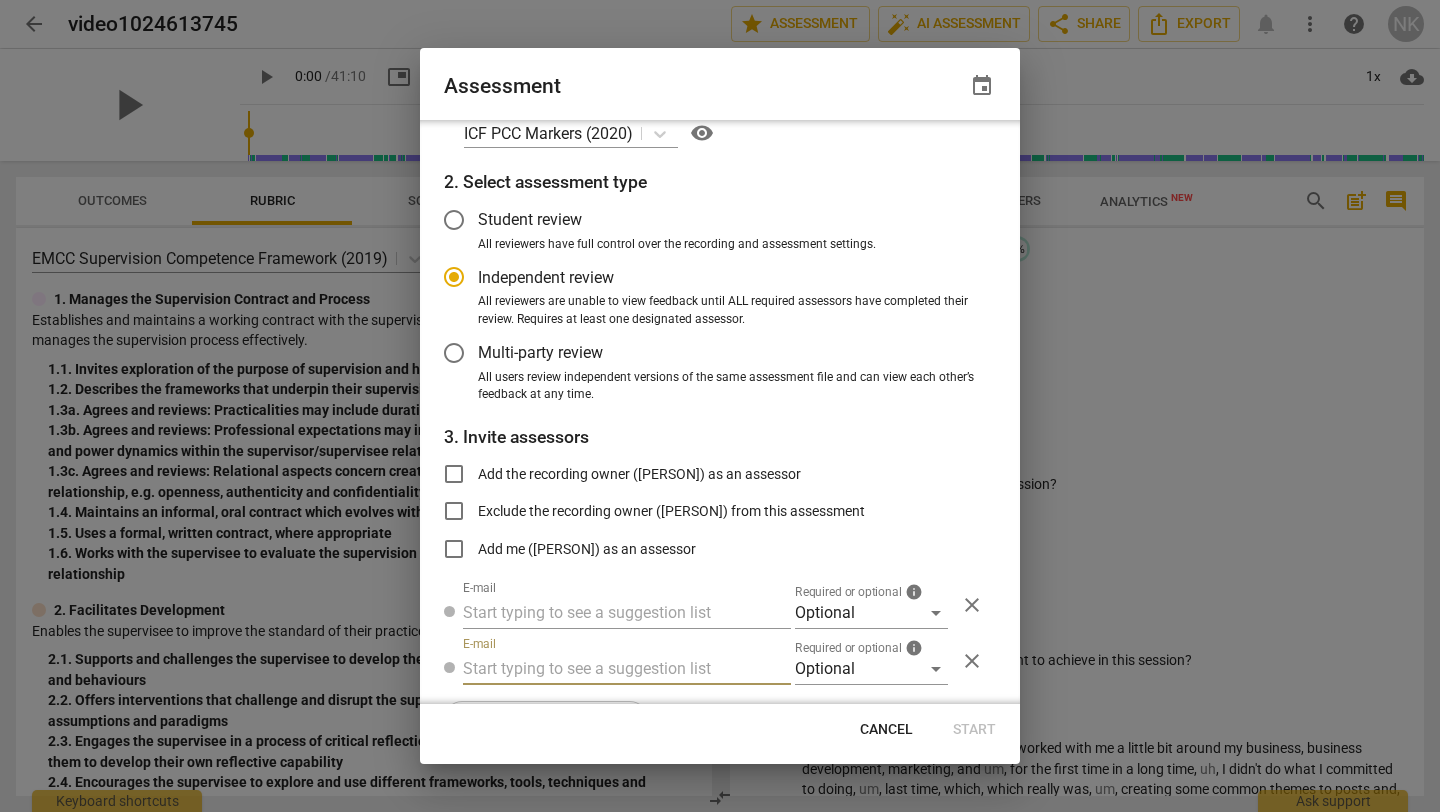 radio on "false" 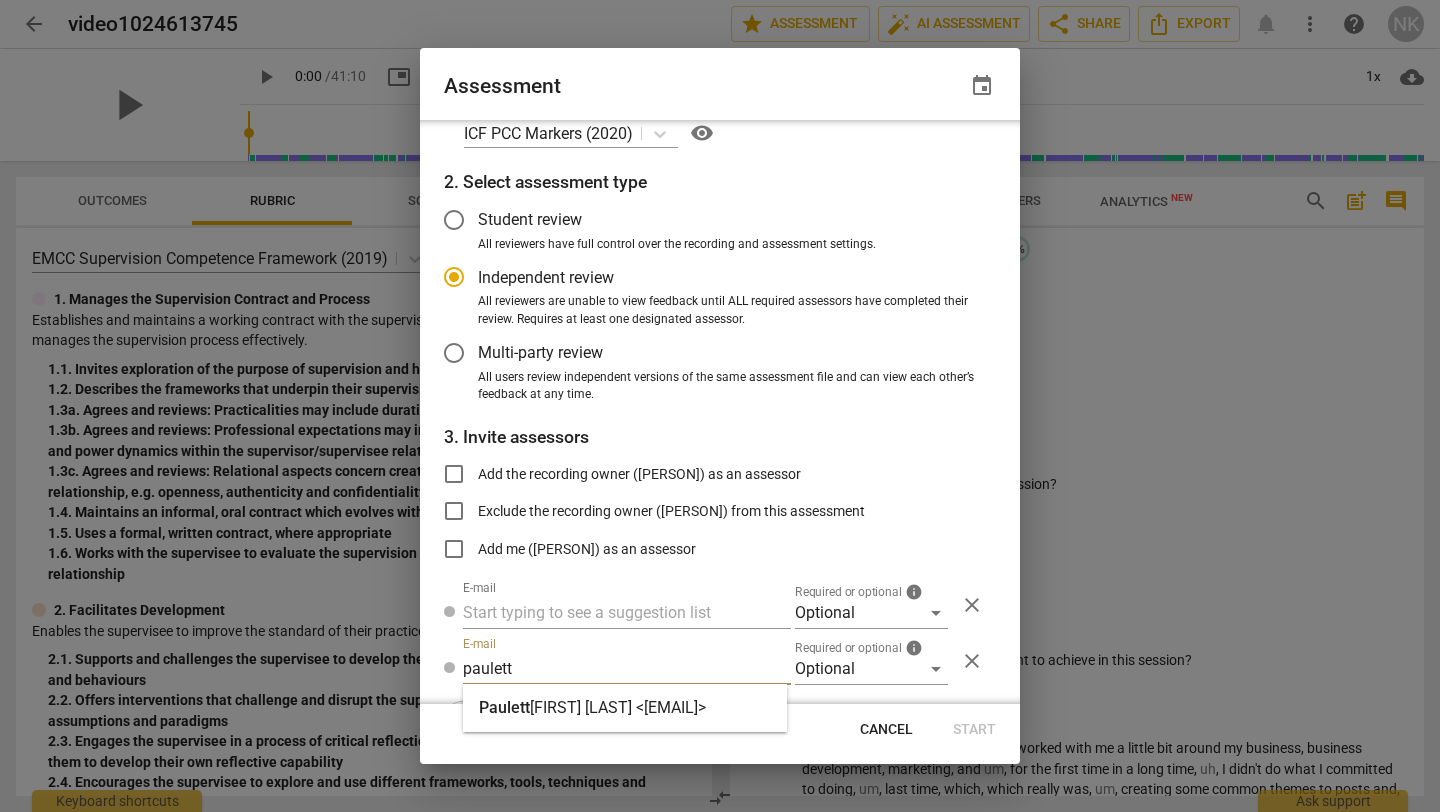 type on "paulett" 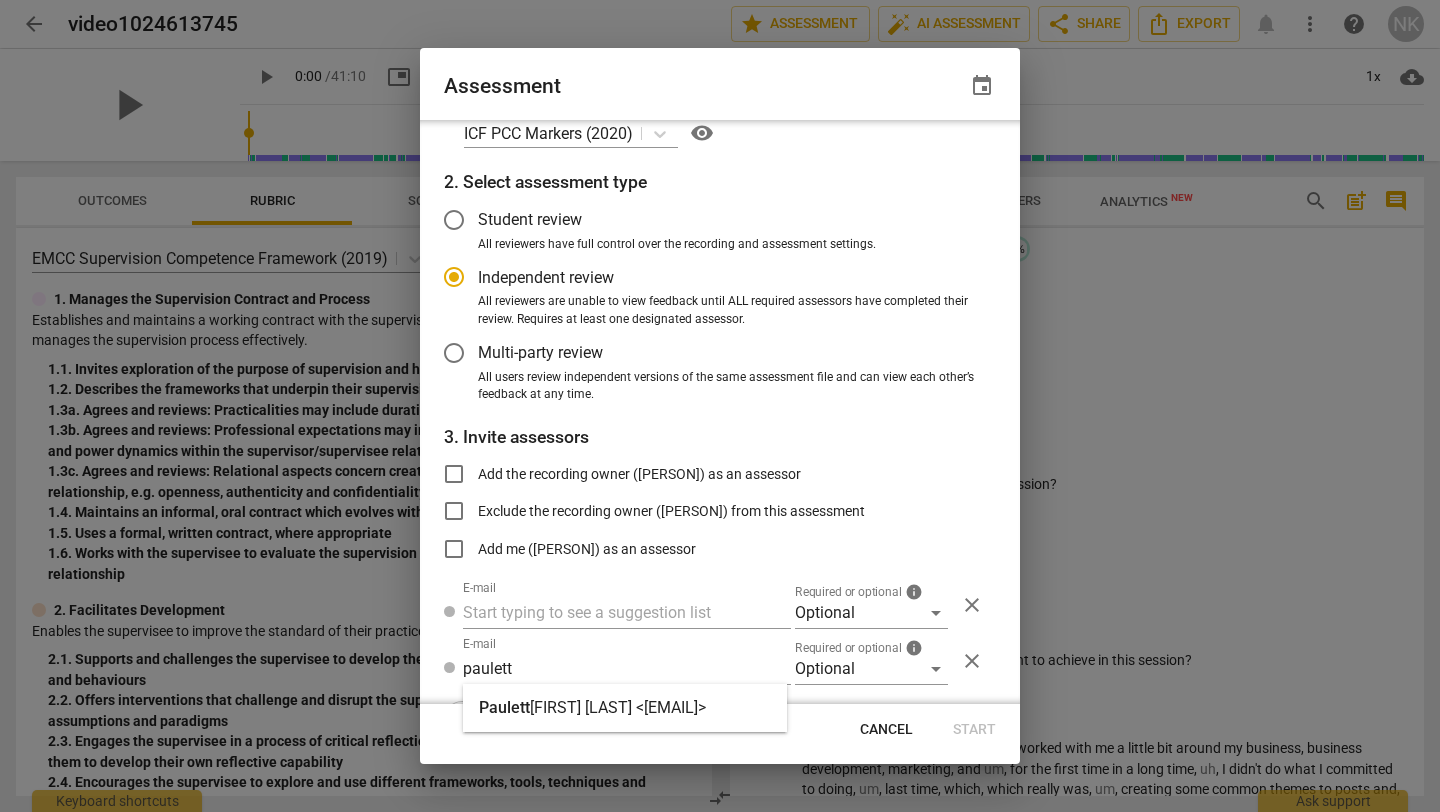 click on "e Rao <paulette@truenorthresources.com>" at bounding box center (618, 707) 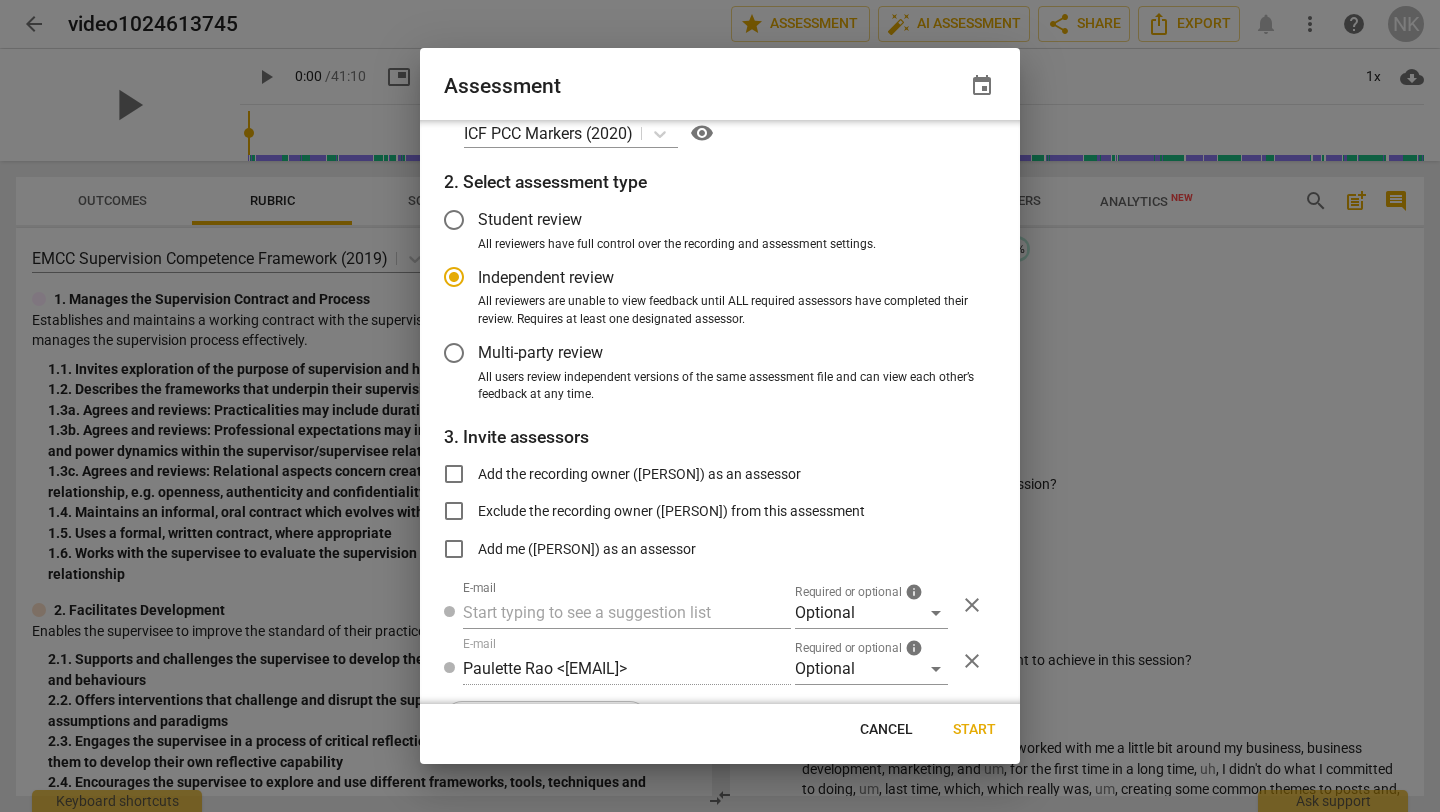 scroll, scrollTop: 93, scrollLeft: 0, axis: vertical 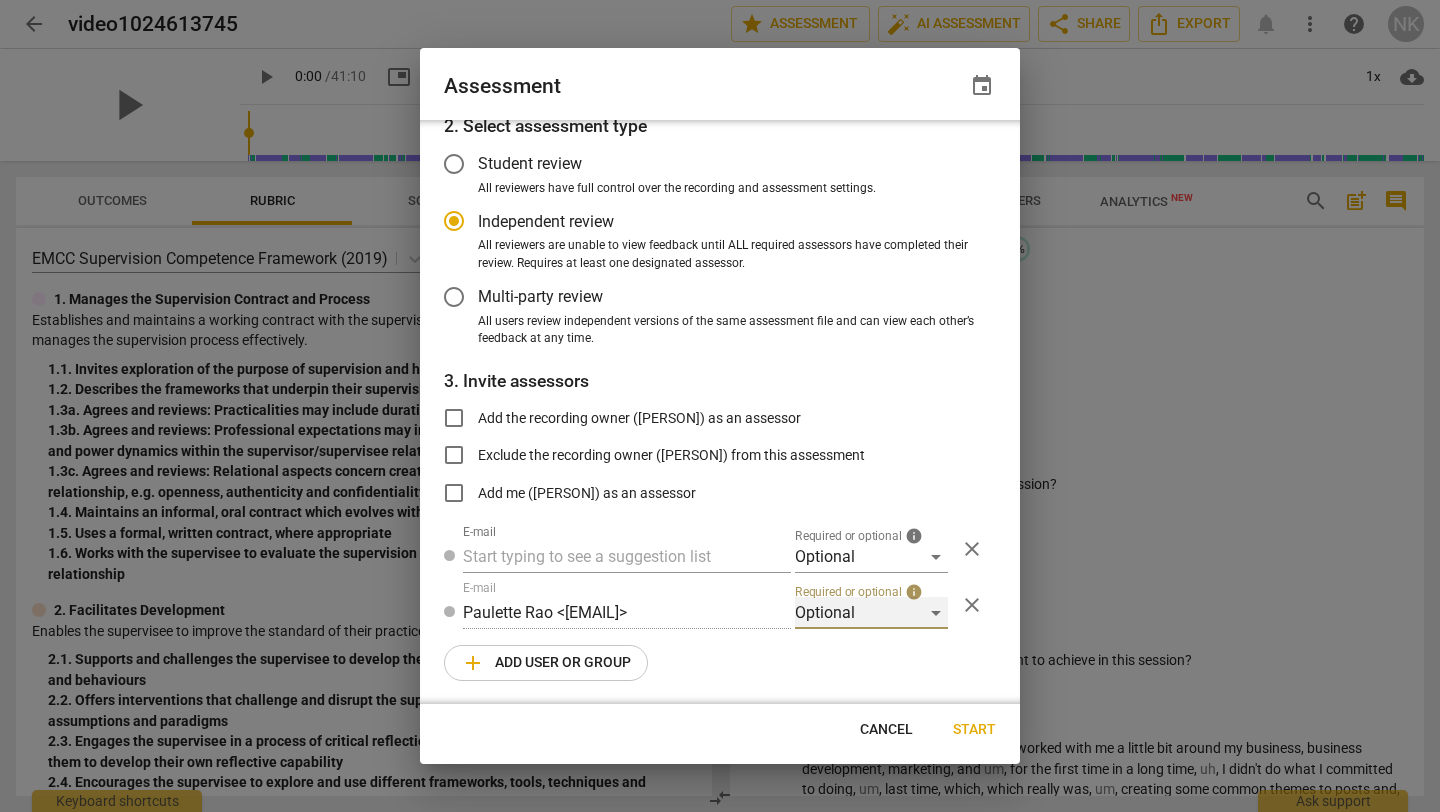 click on "Optional" at bounding box center (871, 613) 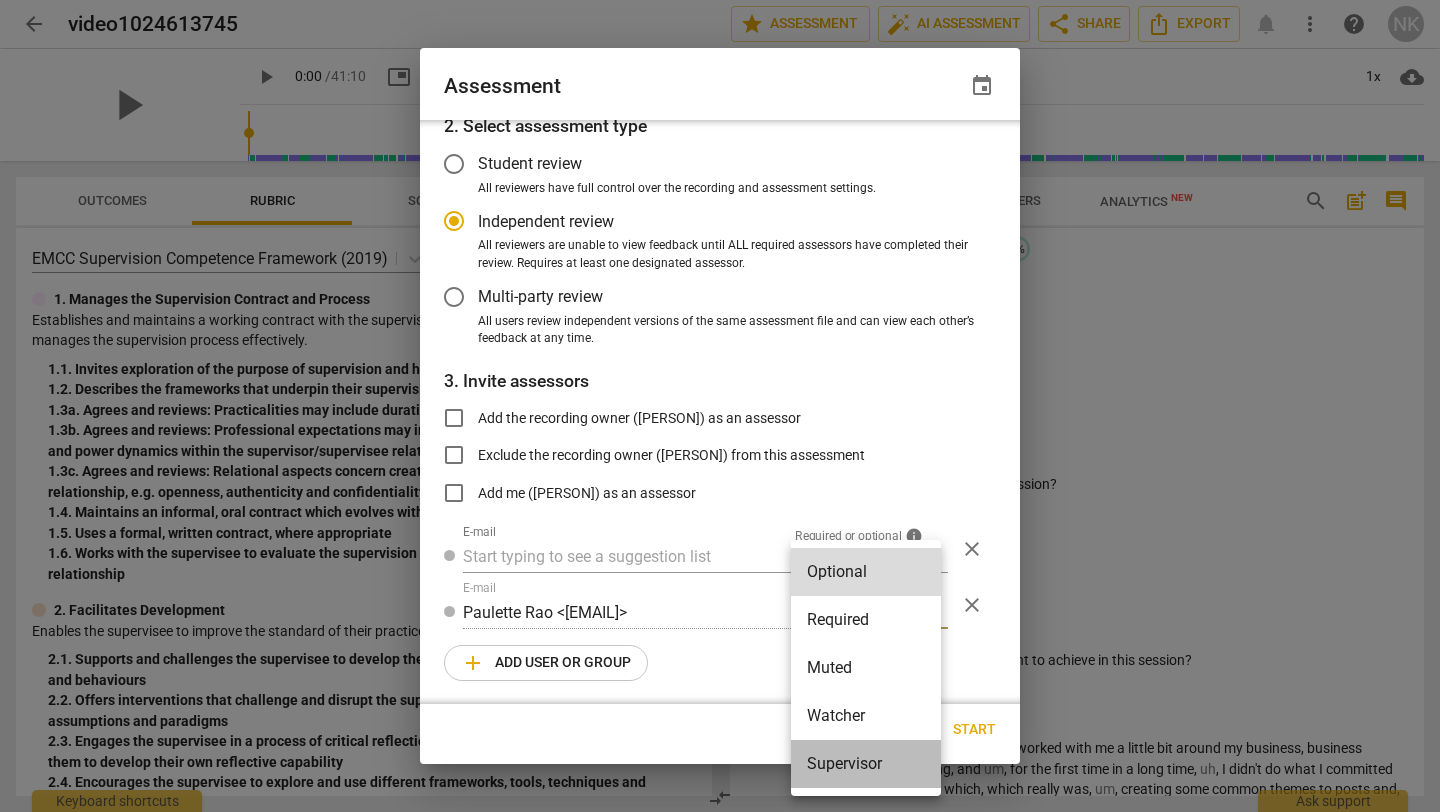click on "Supervisor" at bounding box center [866, 764] 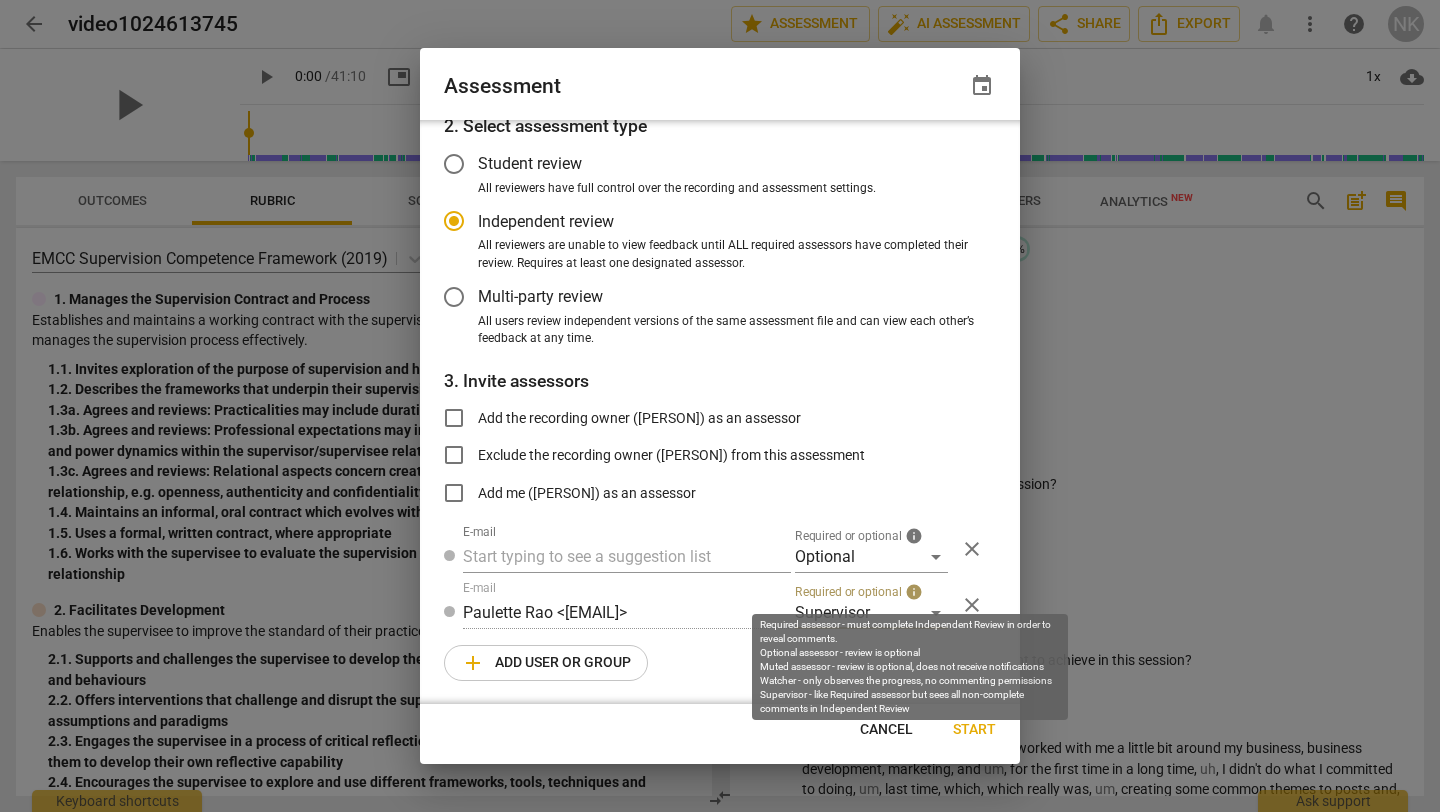 click on "info" at bounding box center (914, 591) 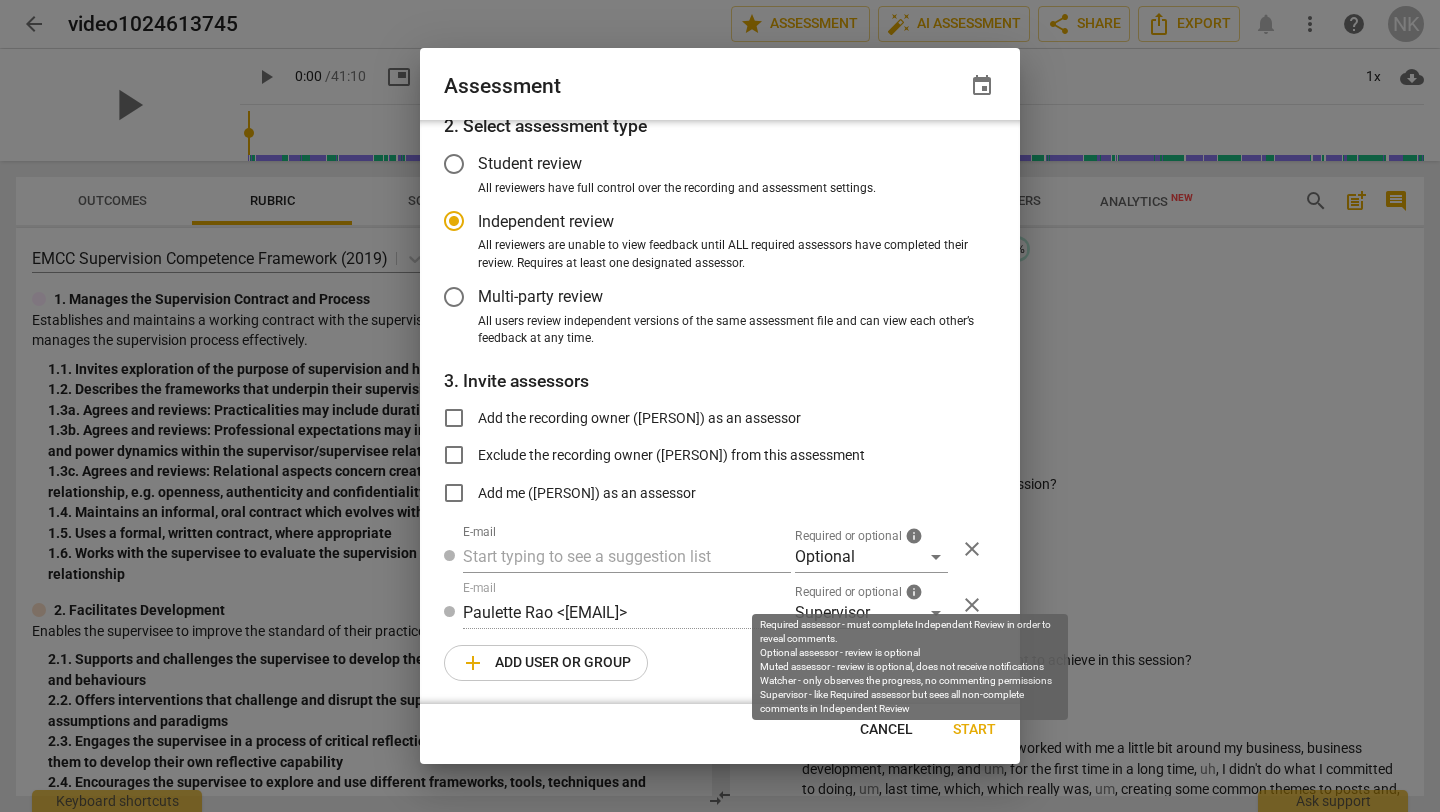 click on "info" at bounding box center (914, 591) 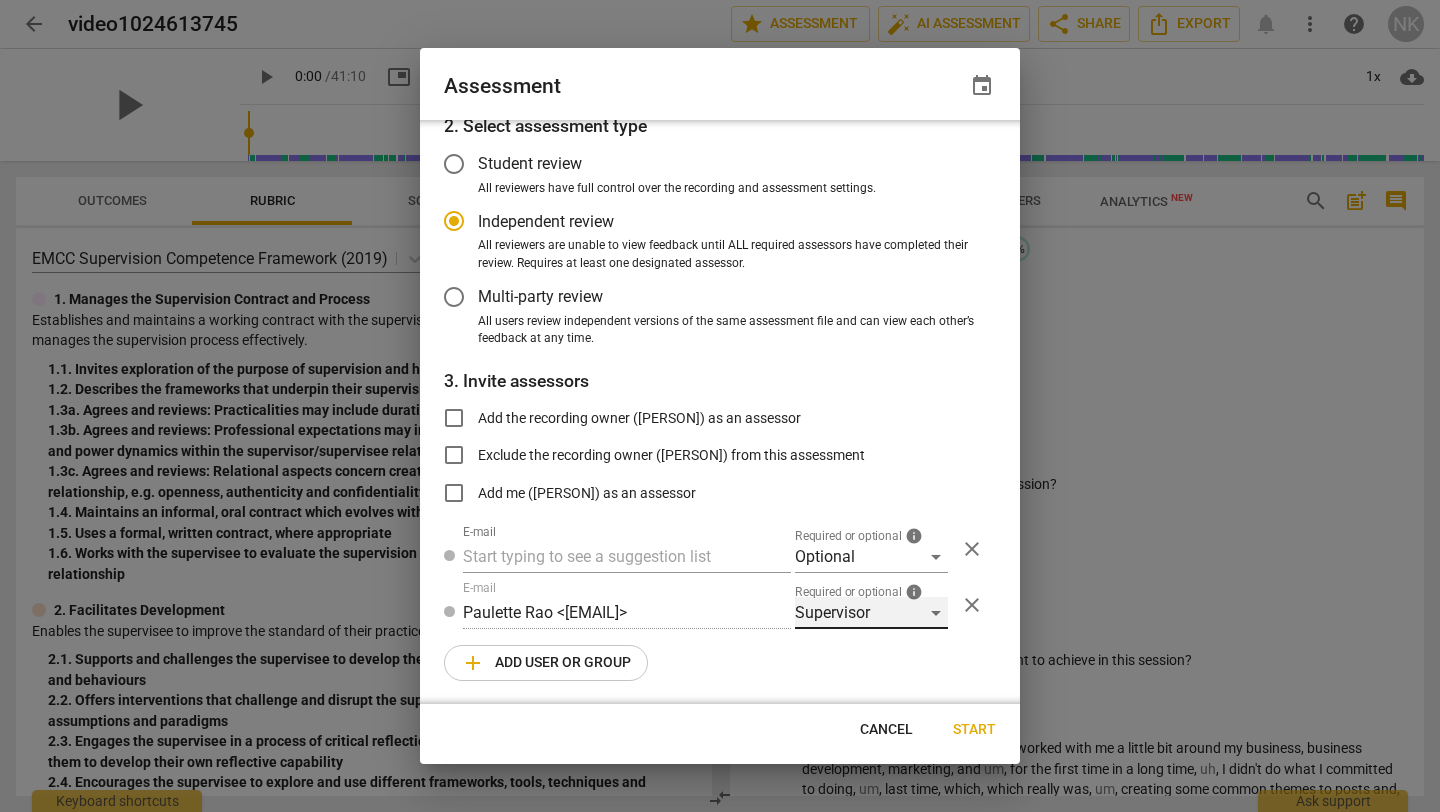 click on "Supervisor" at bounding box center [871, 613] 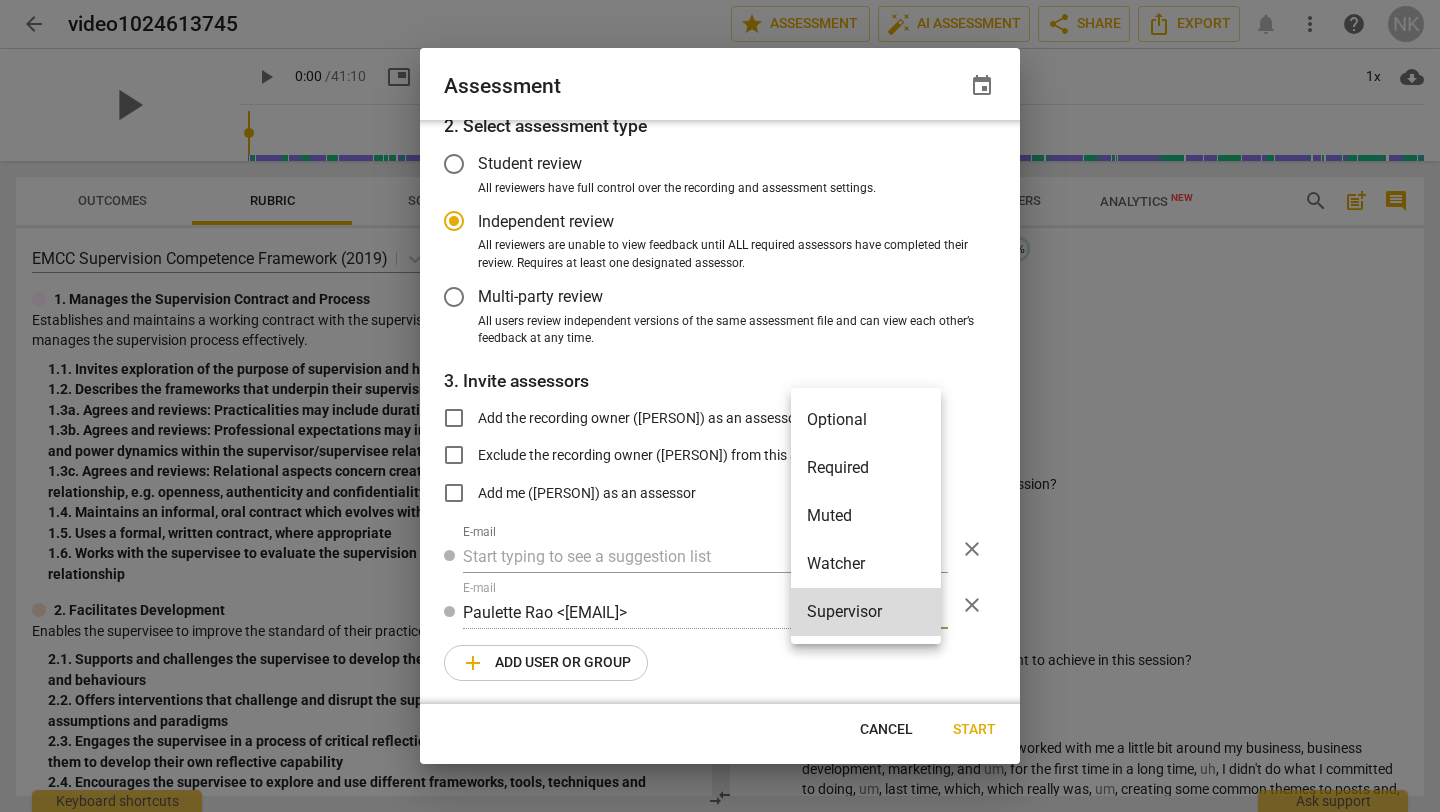 click on "Required" at bounding box center [866, 468] 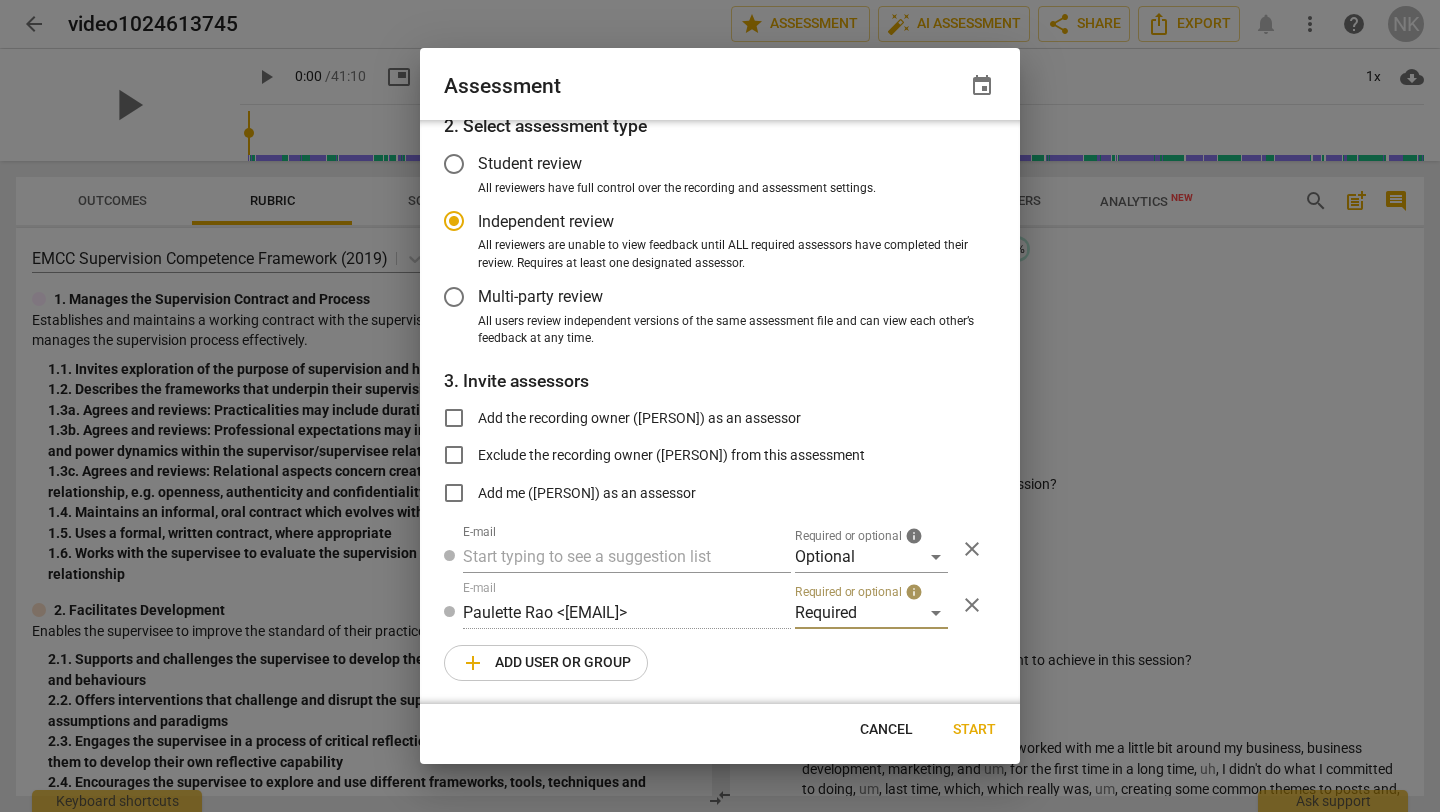 click on "Add me (Nadine Karp McHugh) as an assessor" at bounding box center (587, 493) 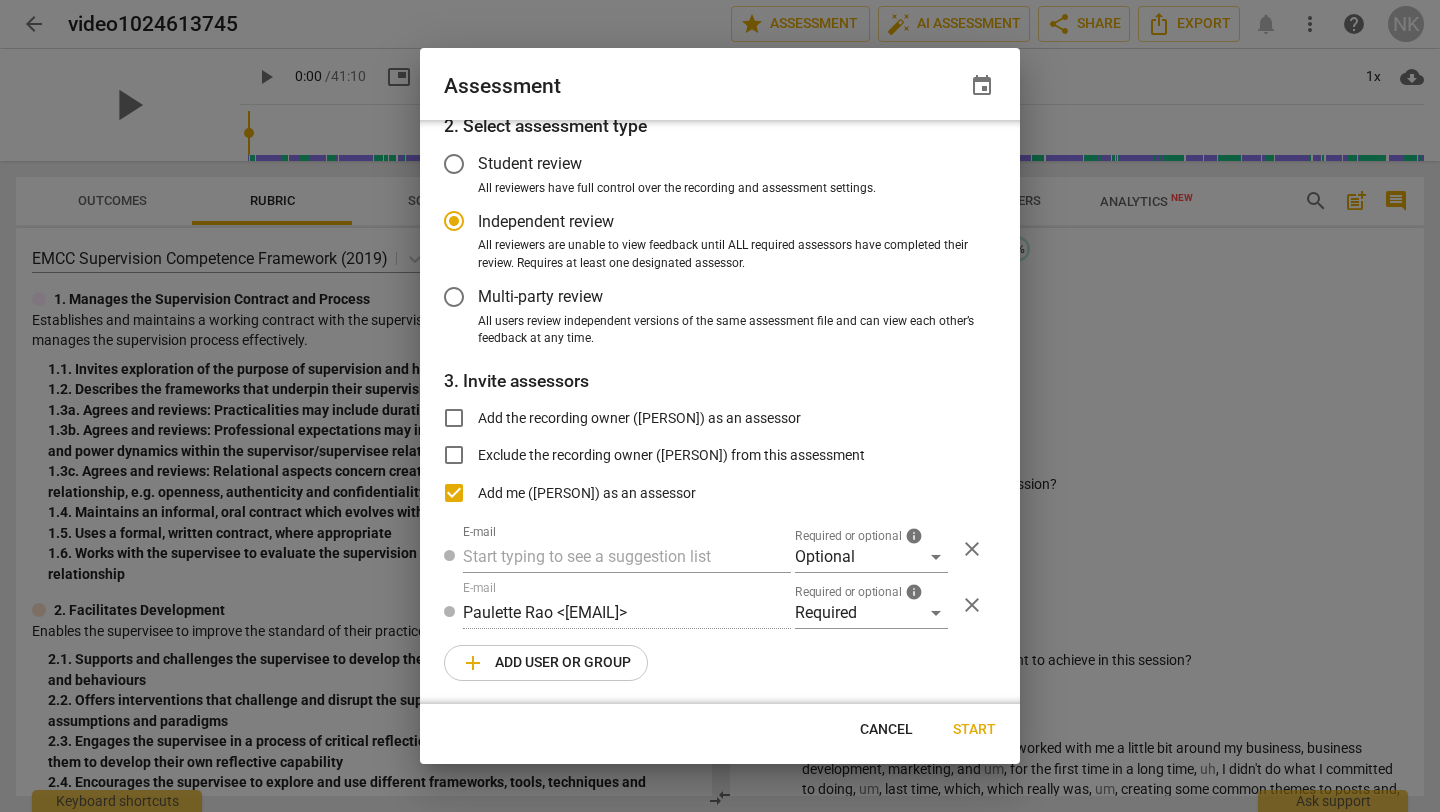 radio on "false" 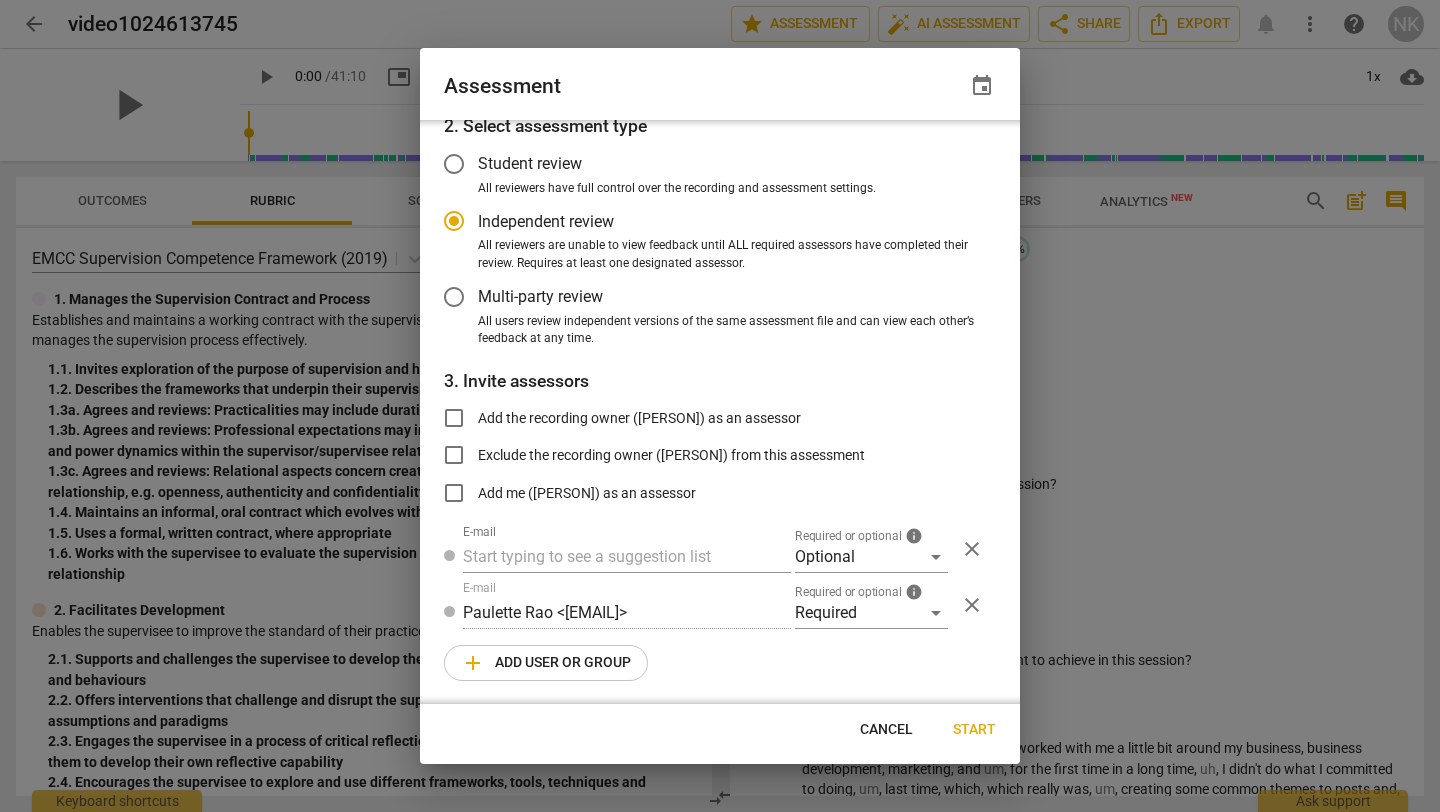 click on "Start" at bounding box center (974, 730) 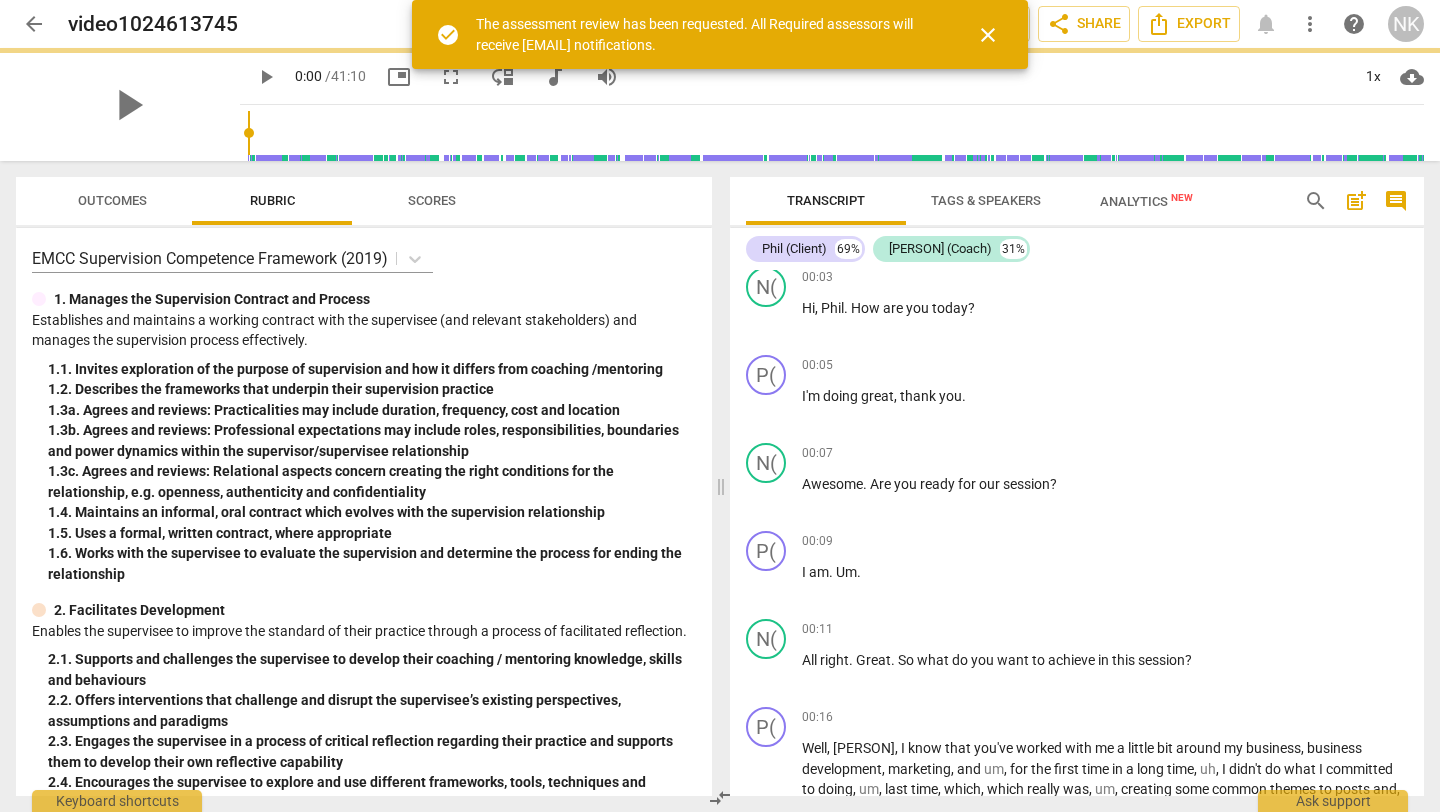 scroll, scrollTop: 0, scrollLeft: 0, axis: both 